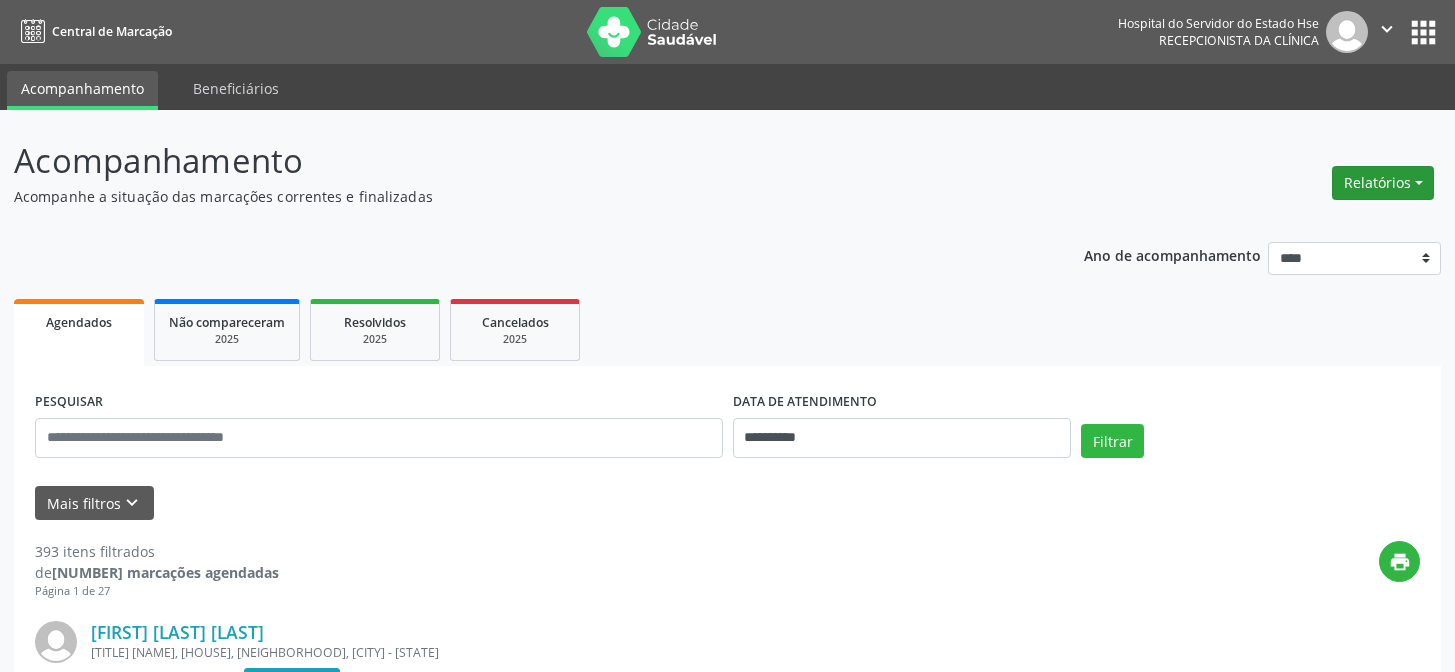 scroll, scrollTop: 0, scrollLeft: 0, axis: both 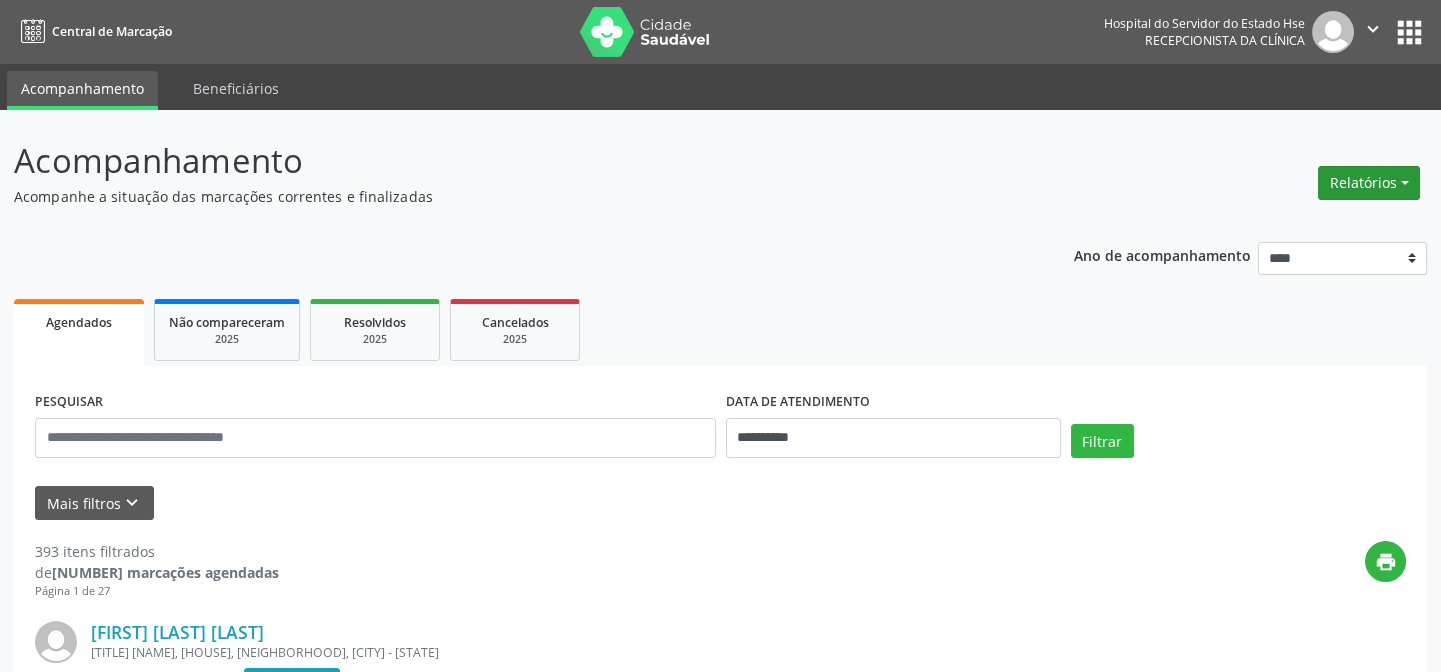 click on "Relatórios" at bounding box center [1369, 183] 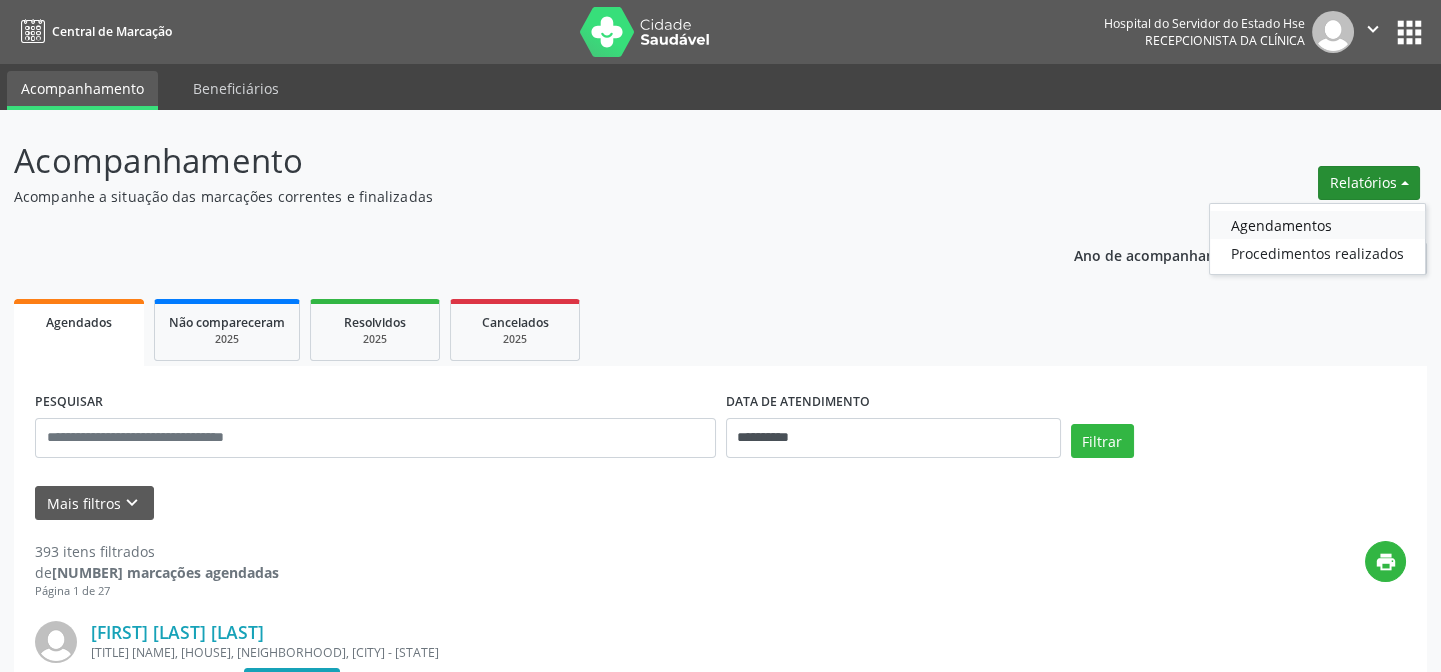 click on "Agendamentos" at bounding box center (1317, 225) 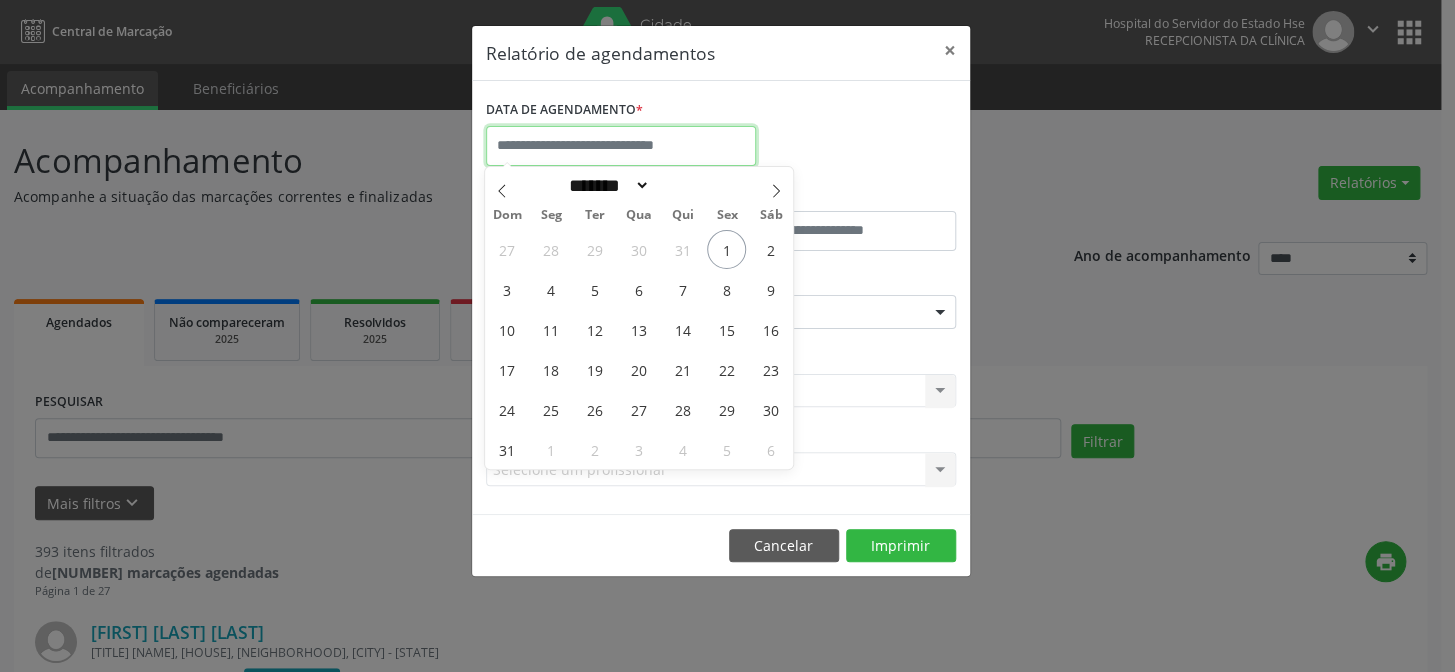 drag, startPoint x: 677, startPoint y: 138, endPoint x: 626, endPoint y: 172, distance: 61.294373 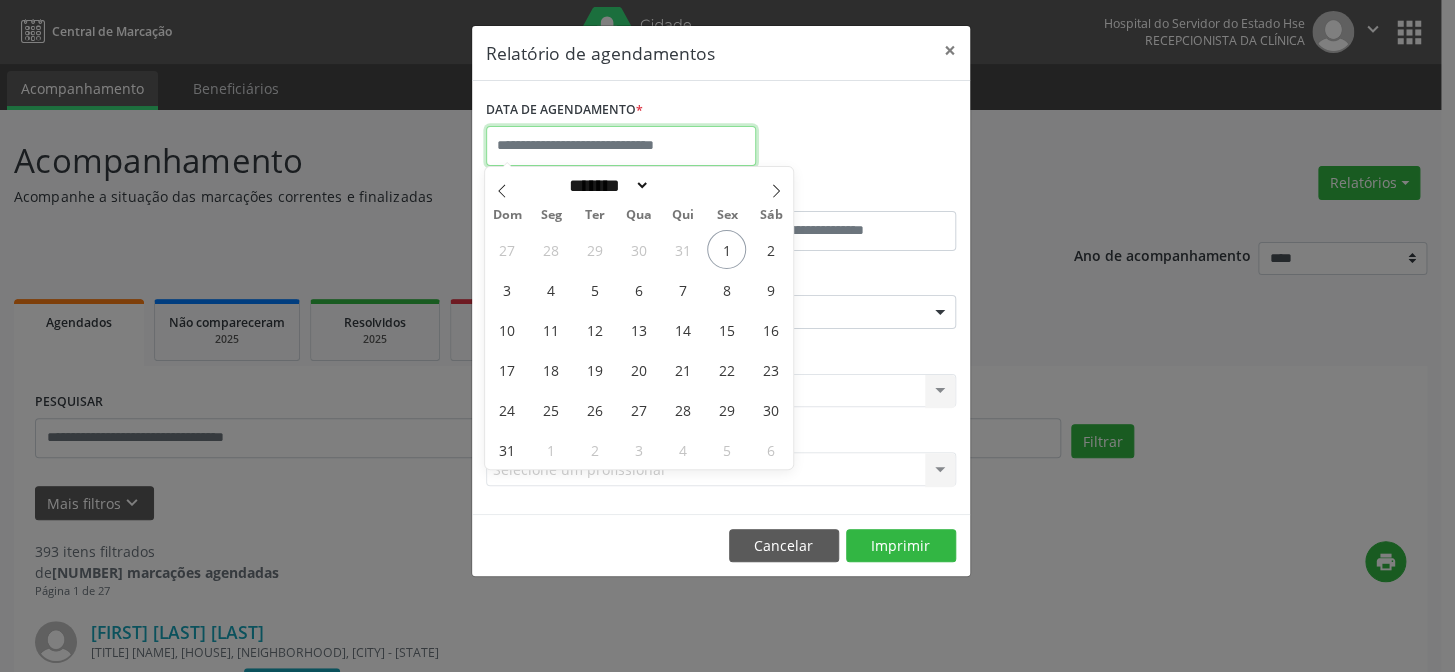 click at bounding box center [621, 146] 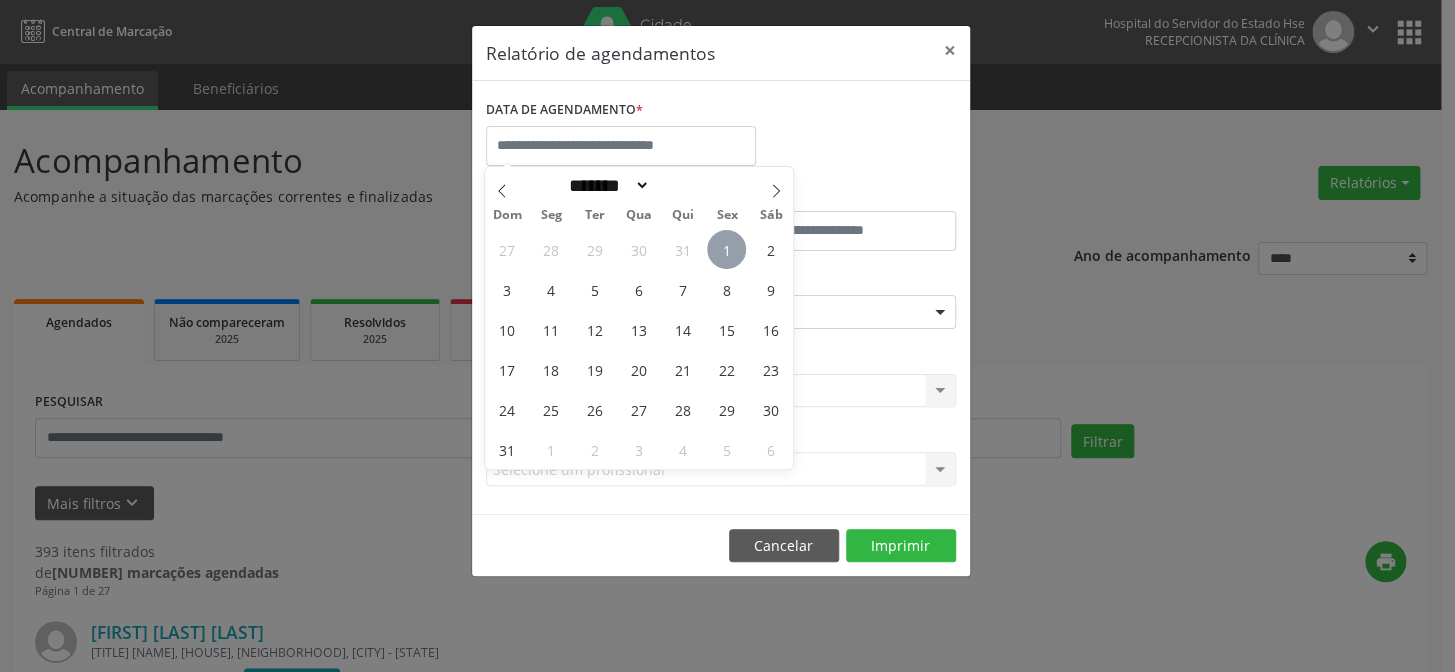 click on "1" at bounding box center (726, 249) 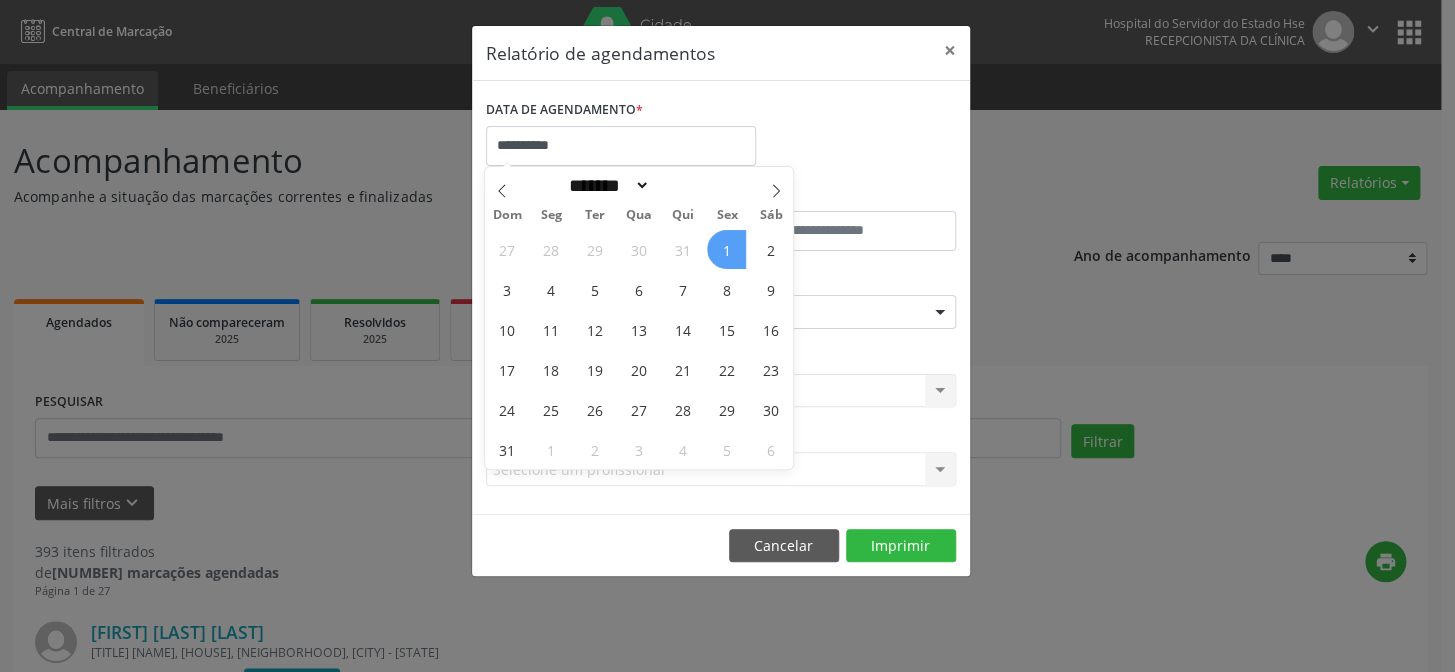 click on "1" at bounding box center (726, 249) 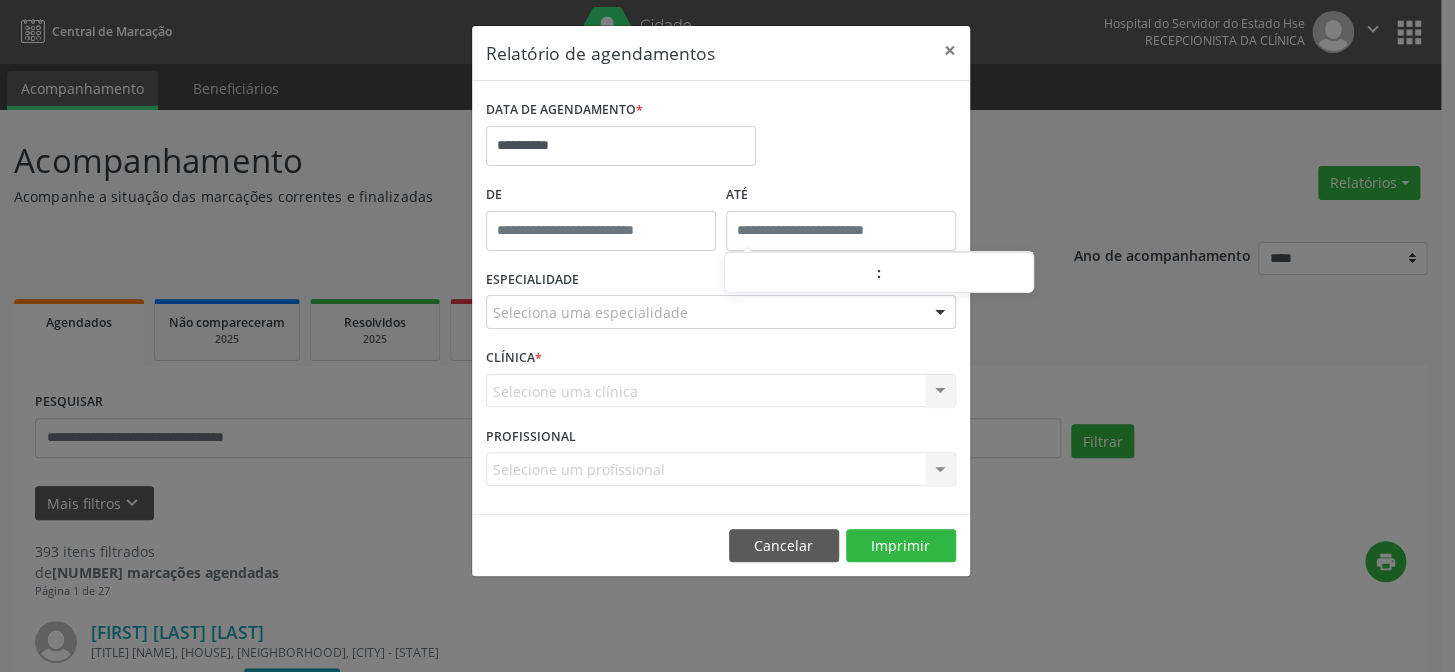 type on "*****" 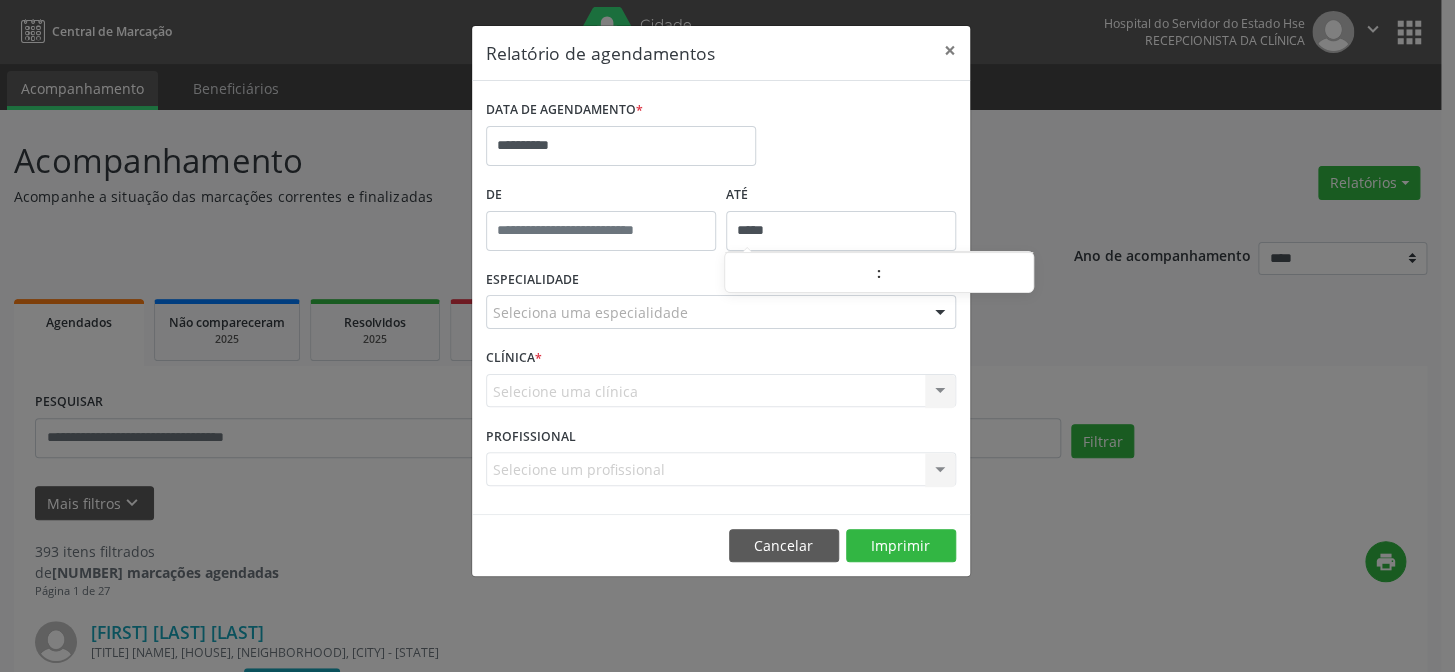 click on "*****" at bounding box center (841, 231) 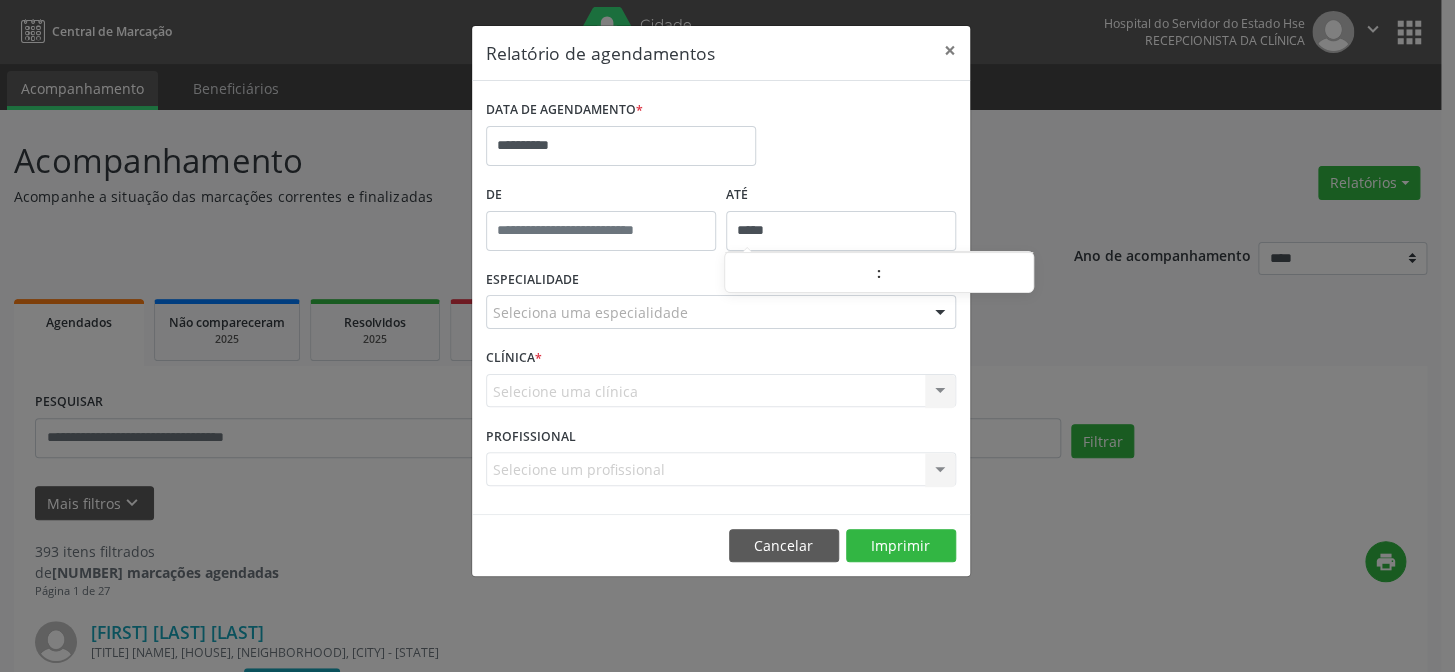 type on "*****" 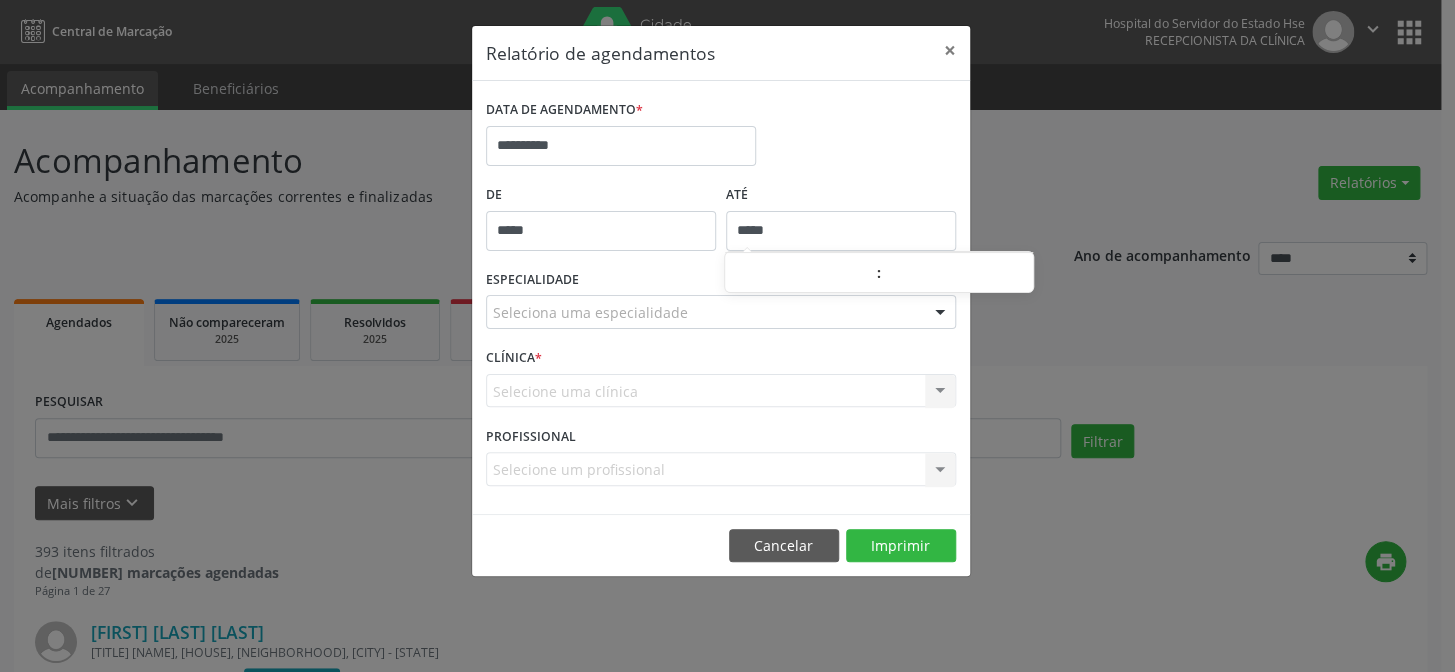 click on "*****" at bounding box center (601, 231) 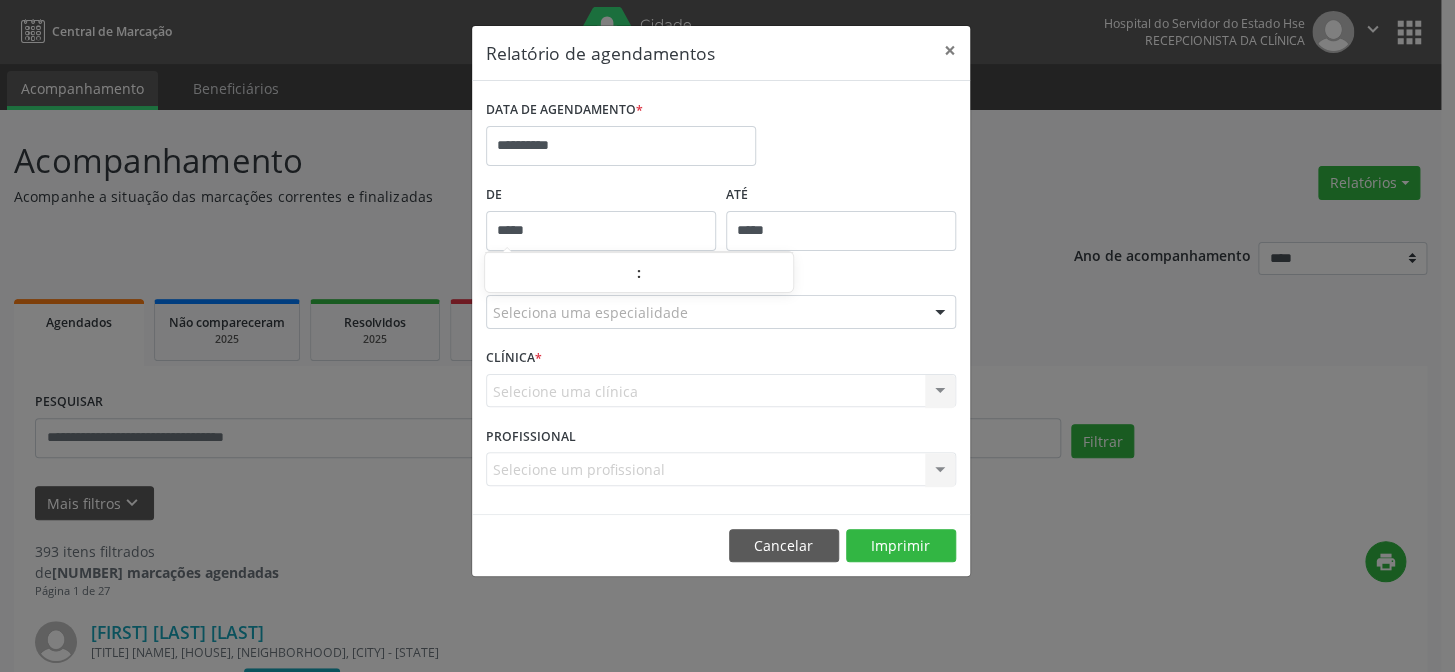 click on "CLÍNICA
*
Selecione uma clínica
Nenhum resultado encontrado para: "   "
Não há nenhuma opção para ser exibida." at bounding box center (721, 382) 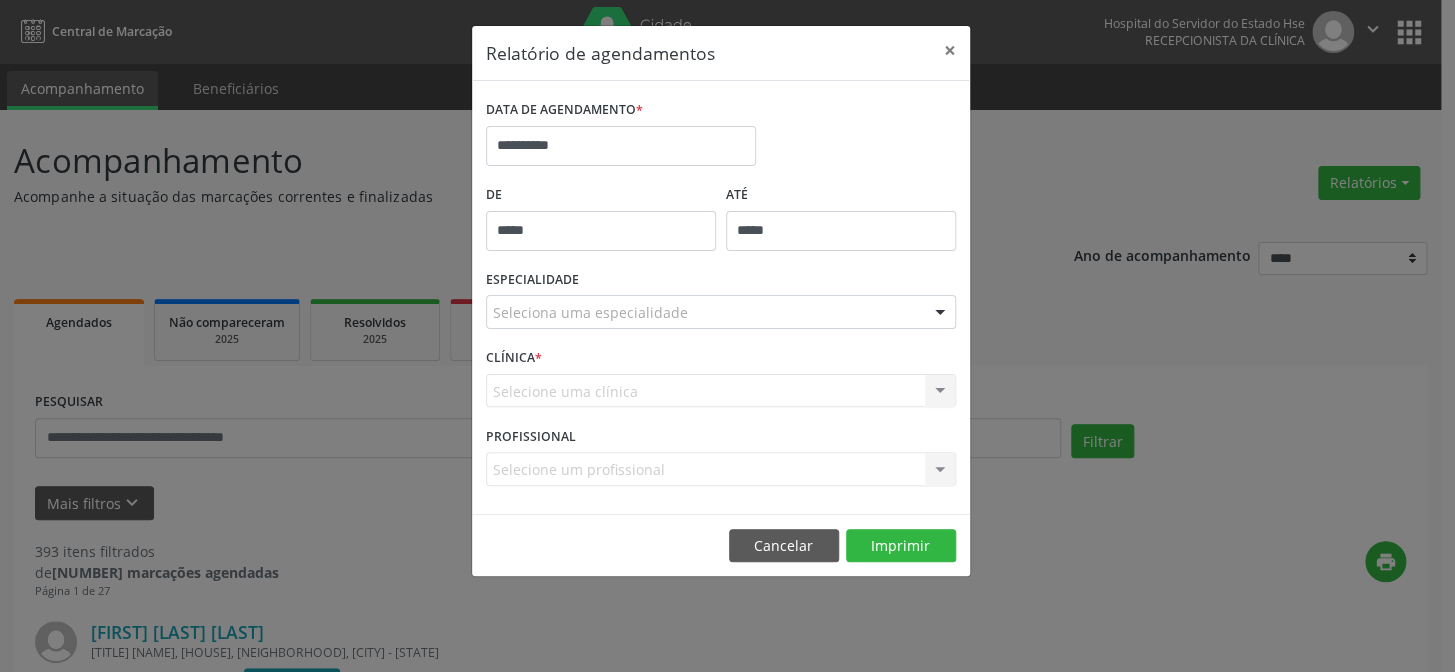 click on "CLÍNICA
*
Selecione uma clínica
Nenhum resultado encontrado para: "   "
Não há nenhuma opção para ser exibida." at bounding box center (721, 382) 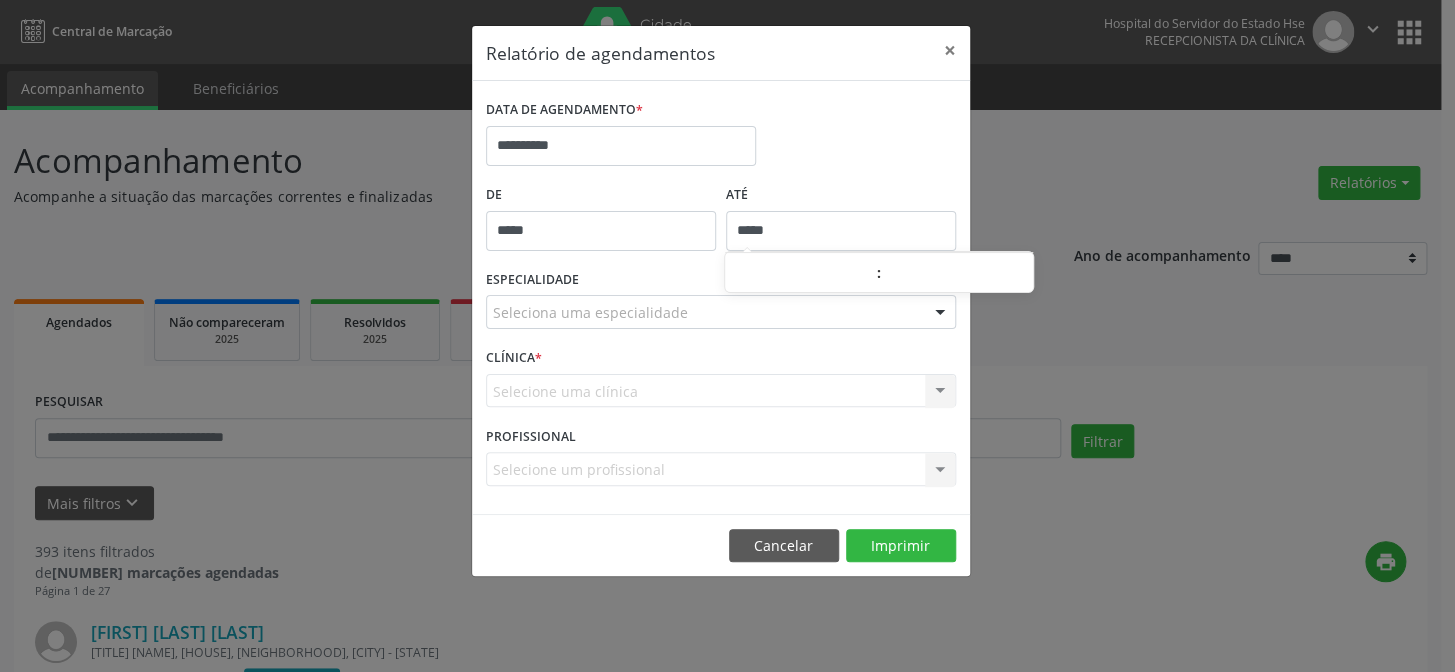 click on "CLÍNICA
*
Selecione uma clínica
Nenhum resultado encontrado para: "   "
Não há nenhuma opção para ser exibida." at bounding box center [721, 382] 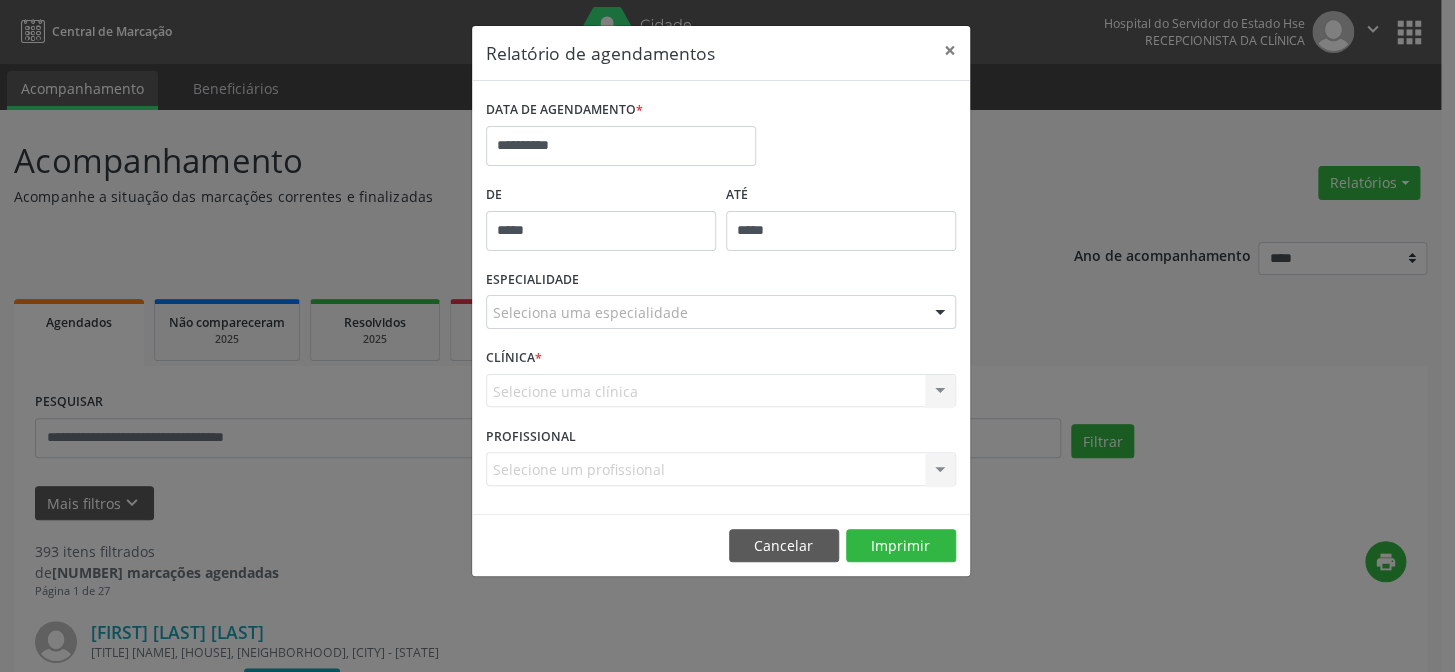 click on "Selecione uma clínica
Nenhum resultado encontrado para: "   "
Não há nenhuma opção para ser exibida." at bounding box center (721, 391) 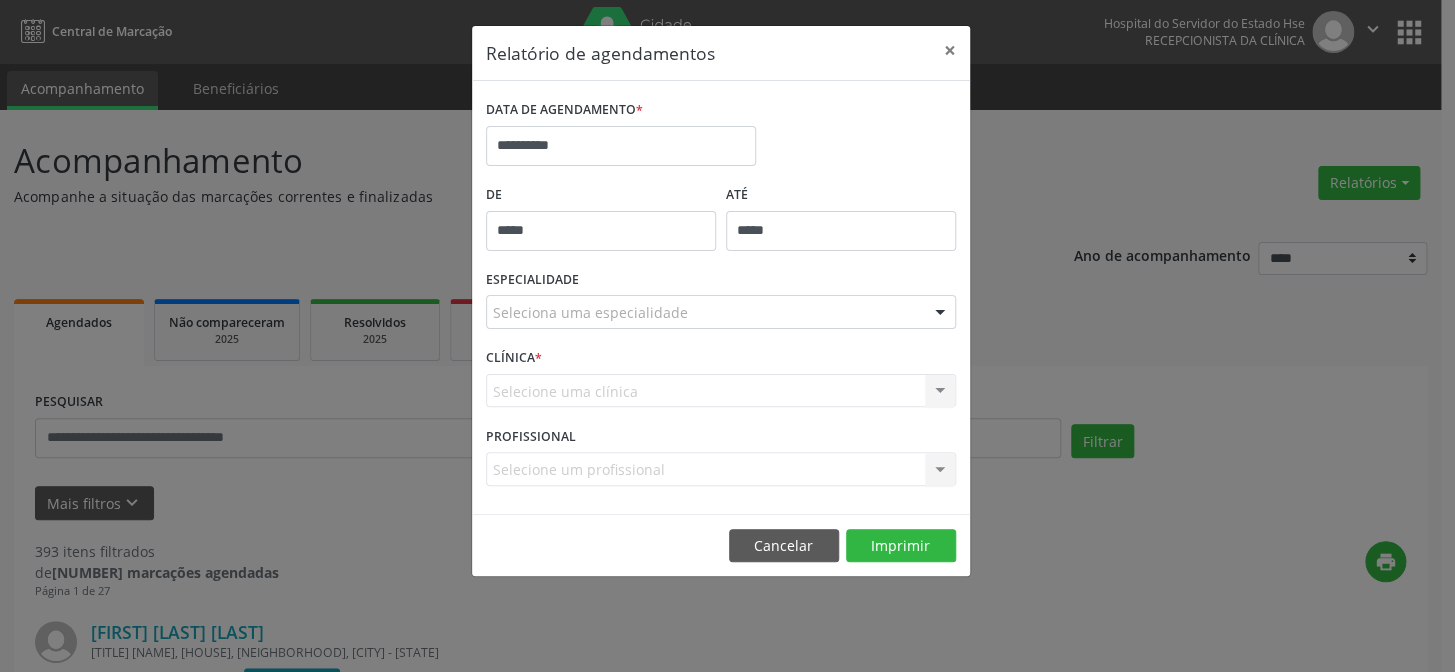 click on "Selecione uma clínica
Nenhum resultado encontrado para: "   "
Não há nenhuma opção para ser exibida." at bounding box center (721, 391) 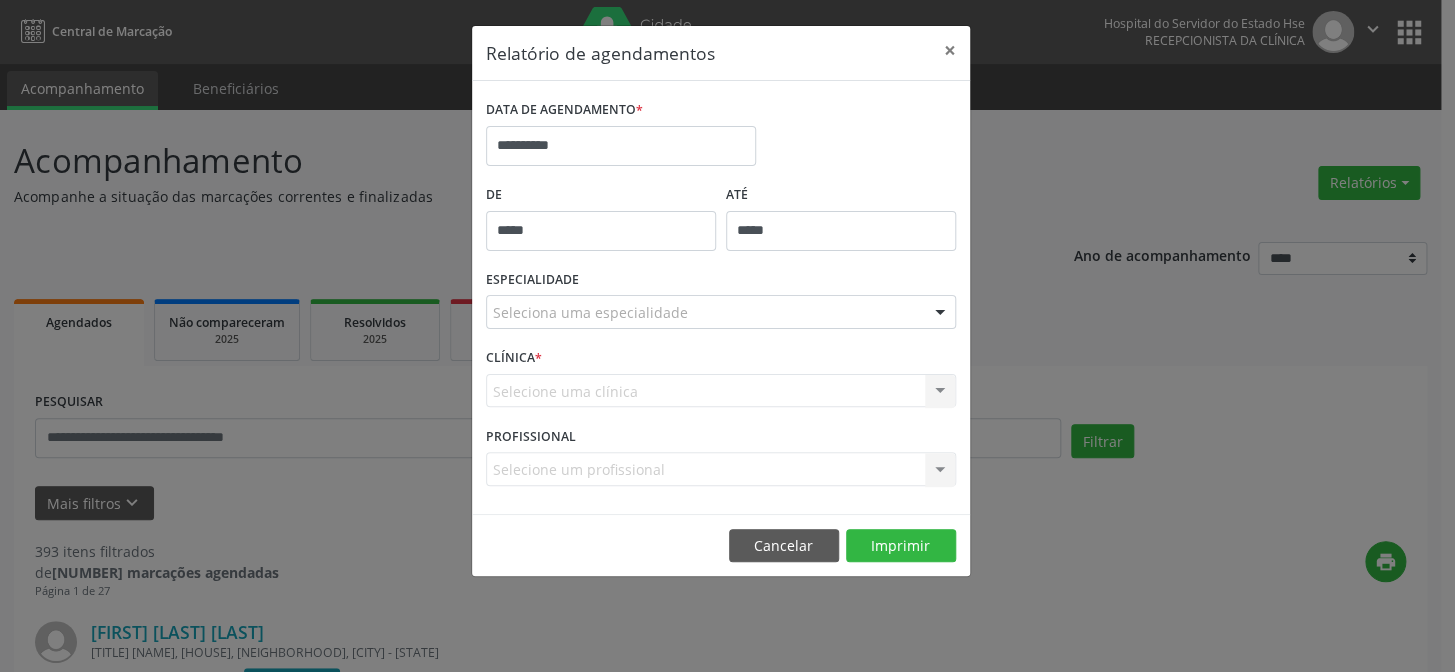 click on "*****" at bounding box center [601, 231] 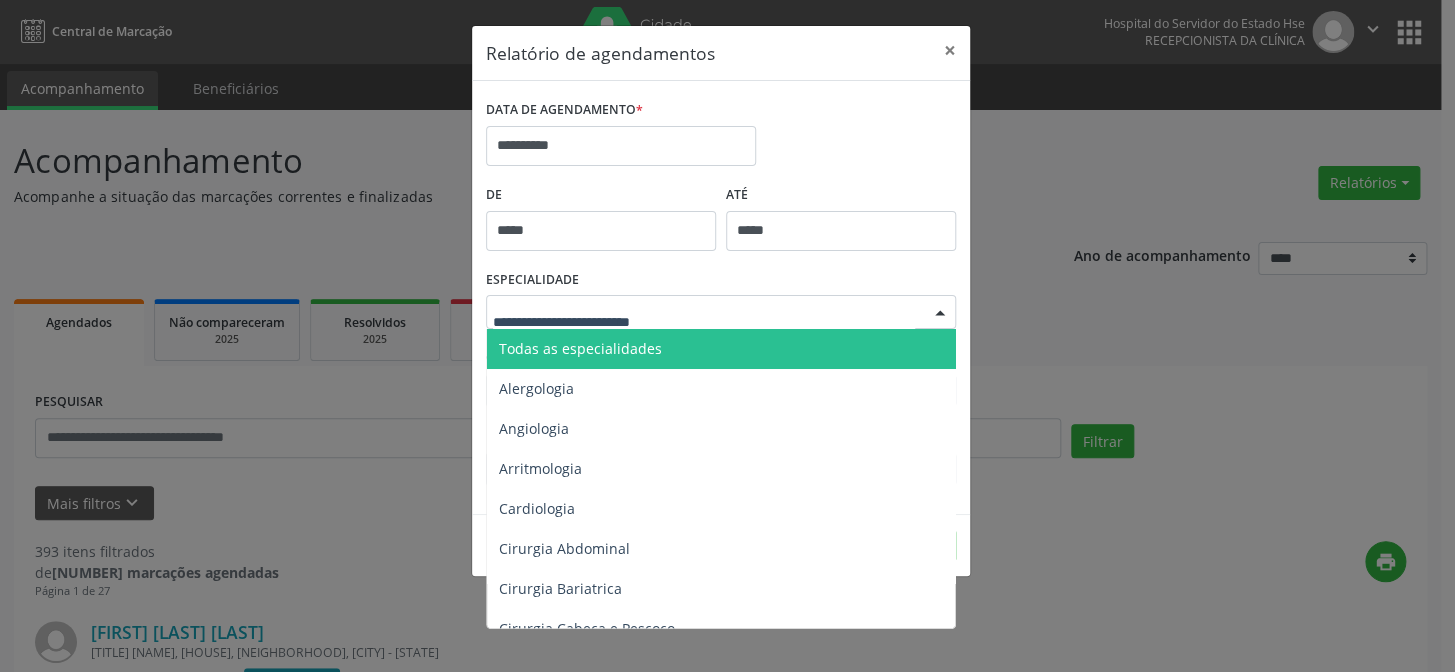 click at bounding box center [721, 312] 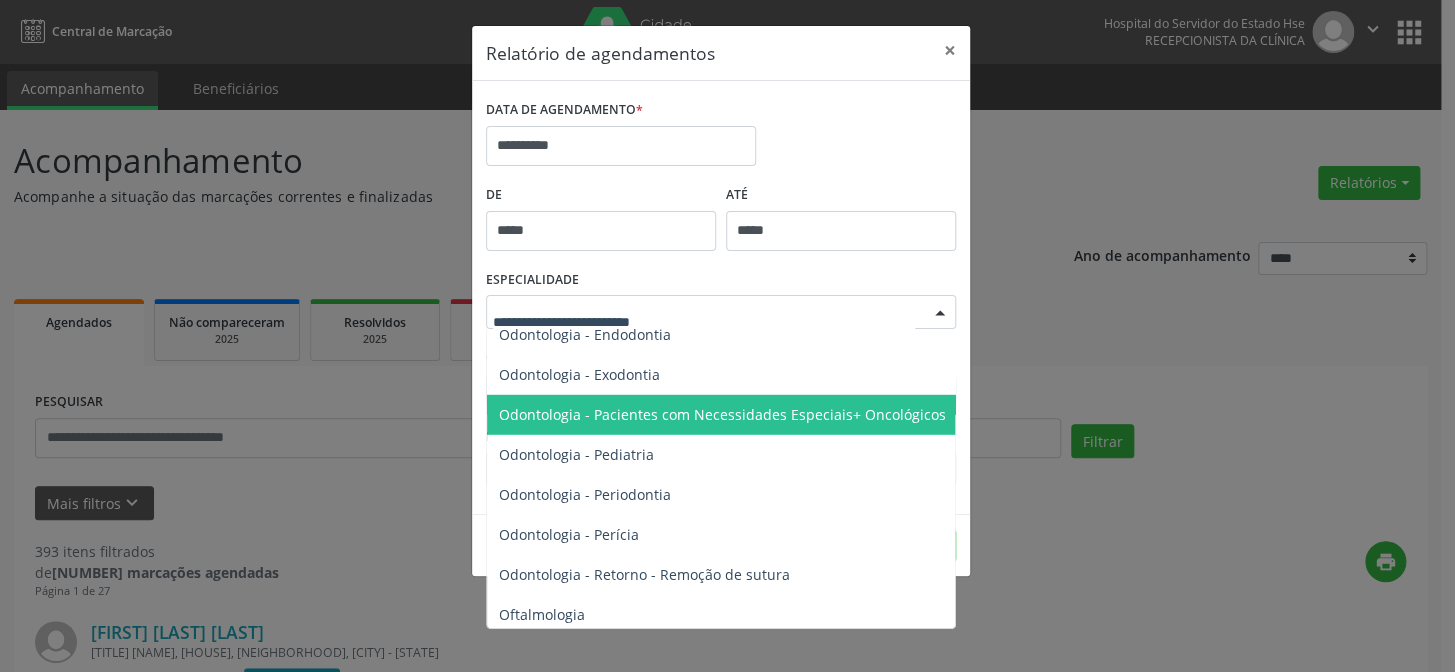 scroll, scrollTop: 2636, scrollLeft: 0, axis: vertical 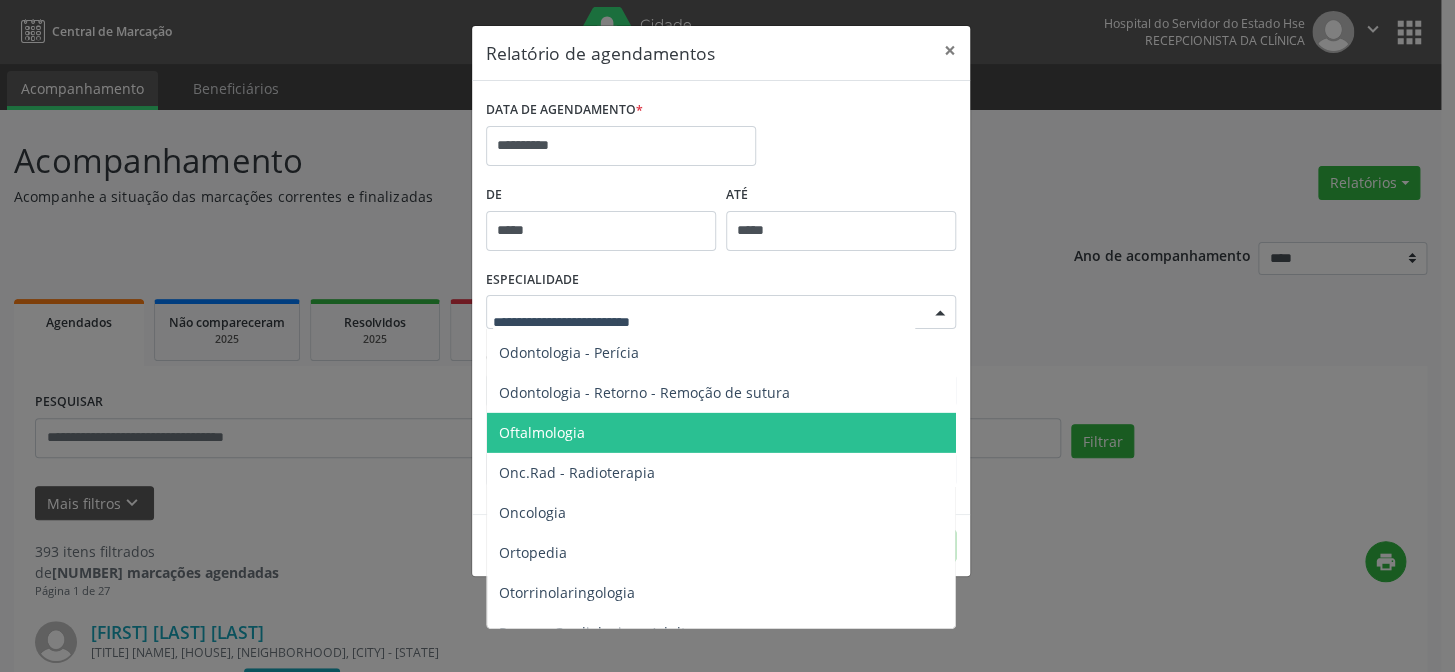 click on "Oftalmologia" at bounding box center [542, 432] 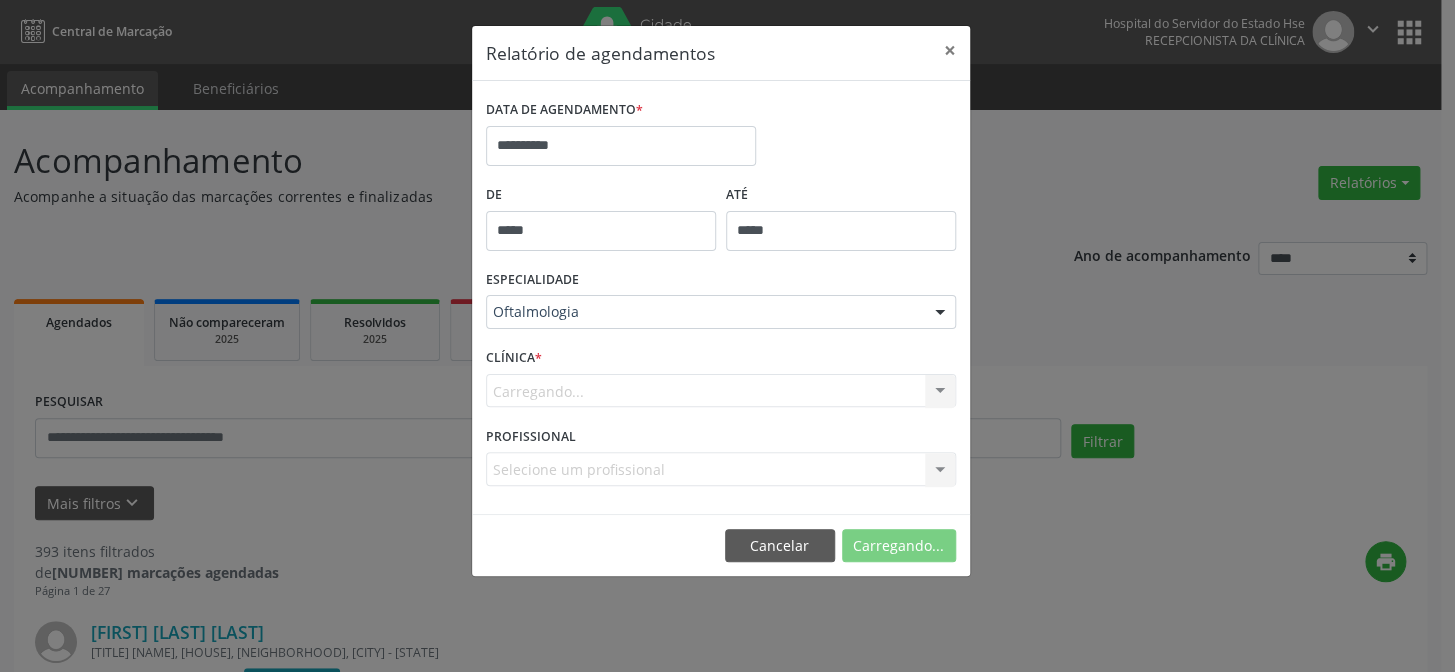 click on "CLÍNICA
*
Carregando...
Nenhum resultado encontrado para: "   "
Não há nenhuma opção para ser exibida." at bounding box center [721, 382] 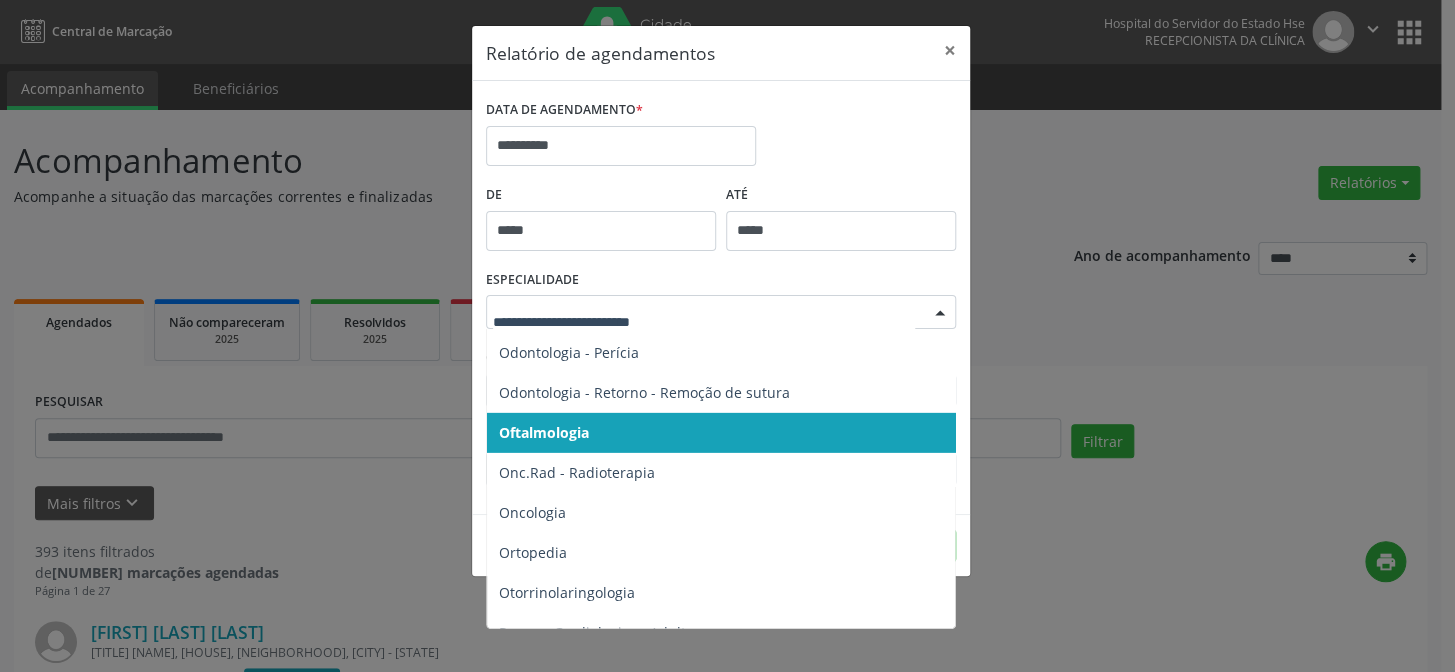 click on "Oftalmologia" at bounding box center [722, 433] 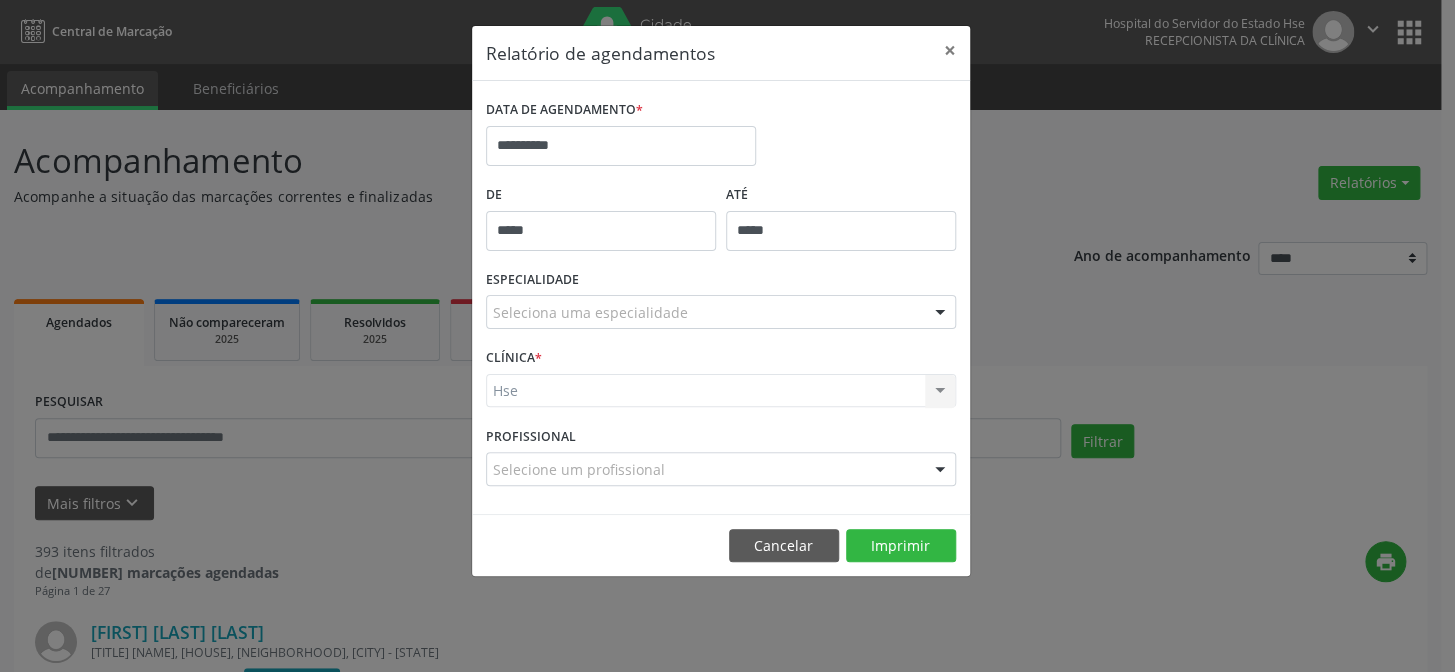 click on "Hse         Hse
Nenhum resultado encontrado para: "   "
Não há nenhuma opção para ser exibida." at bounding box center (721, 391) 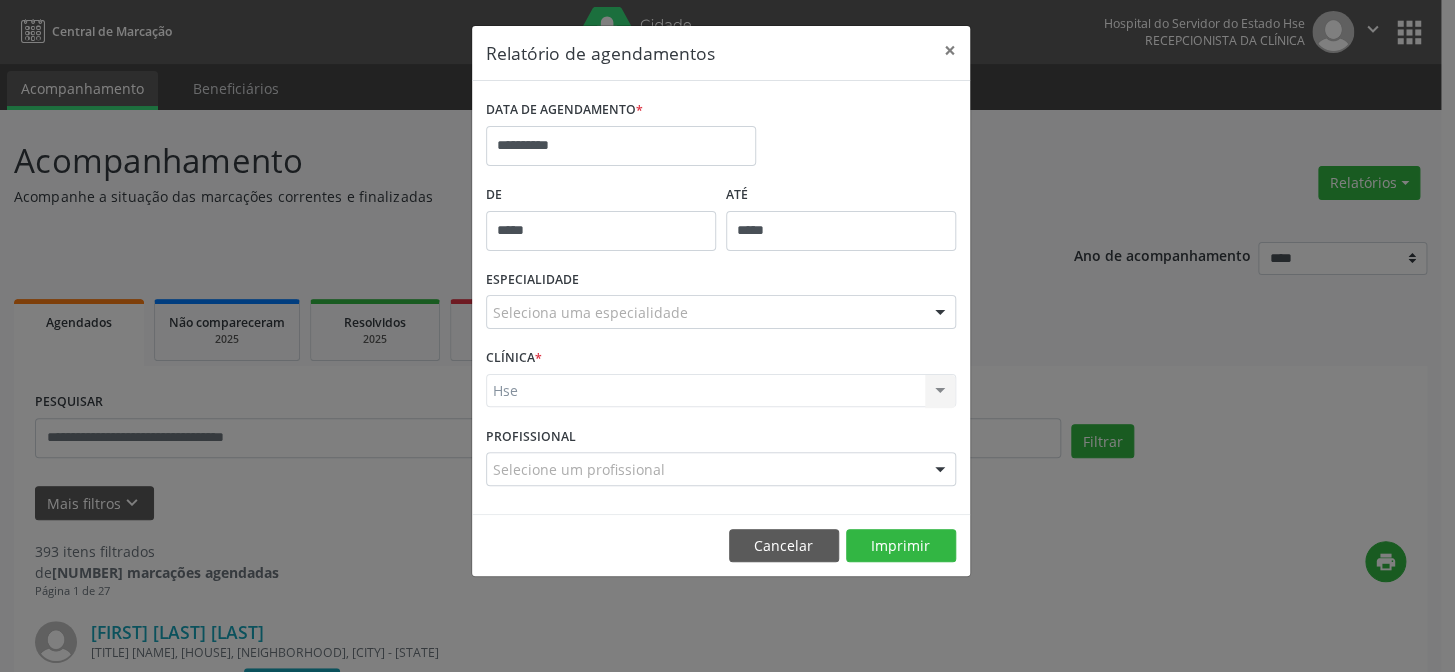 click at bounding box center (940, 470) 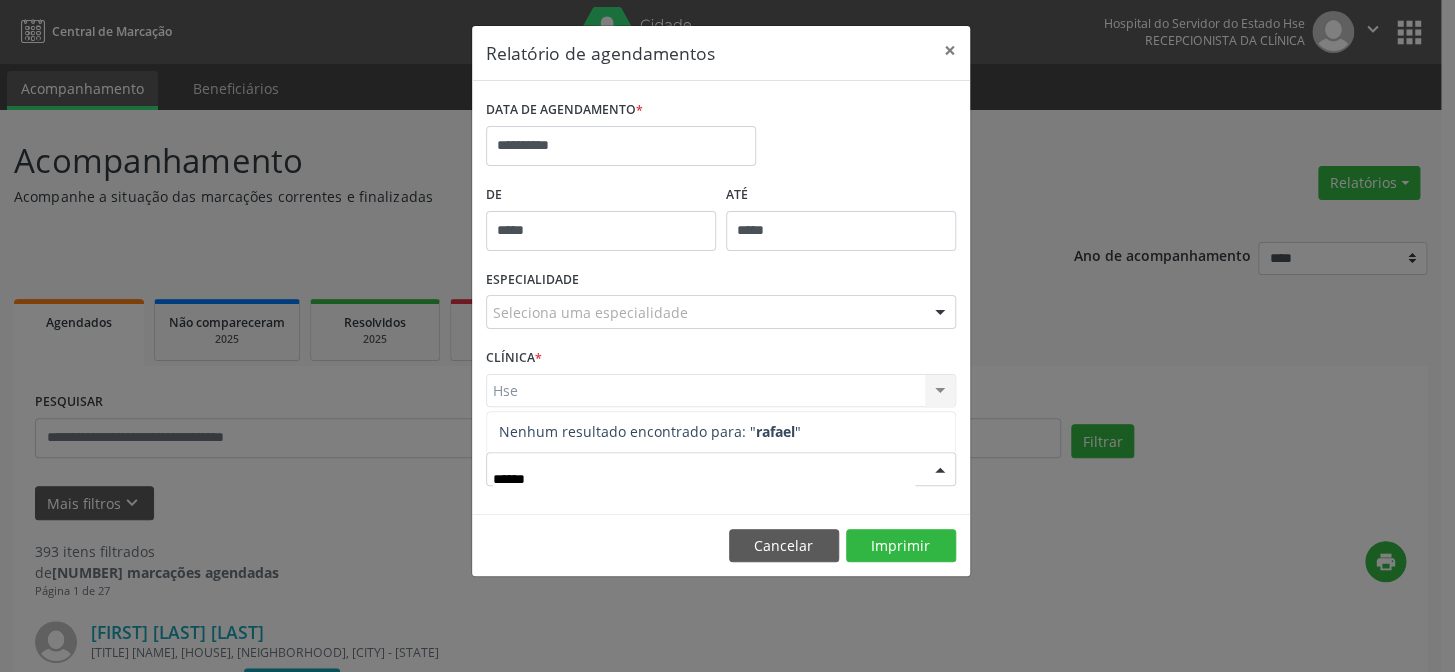 type on "*******" 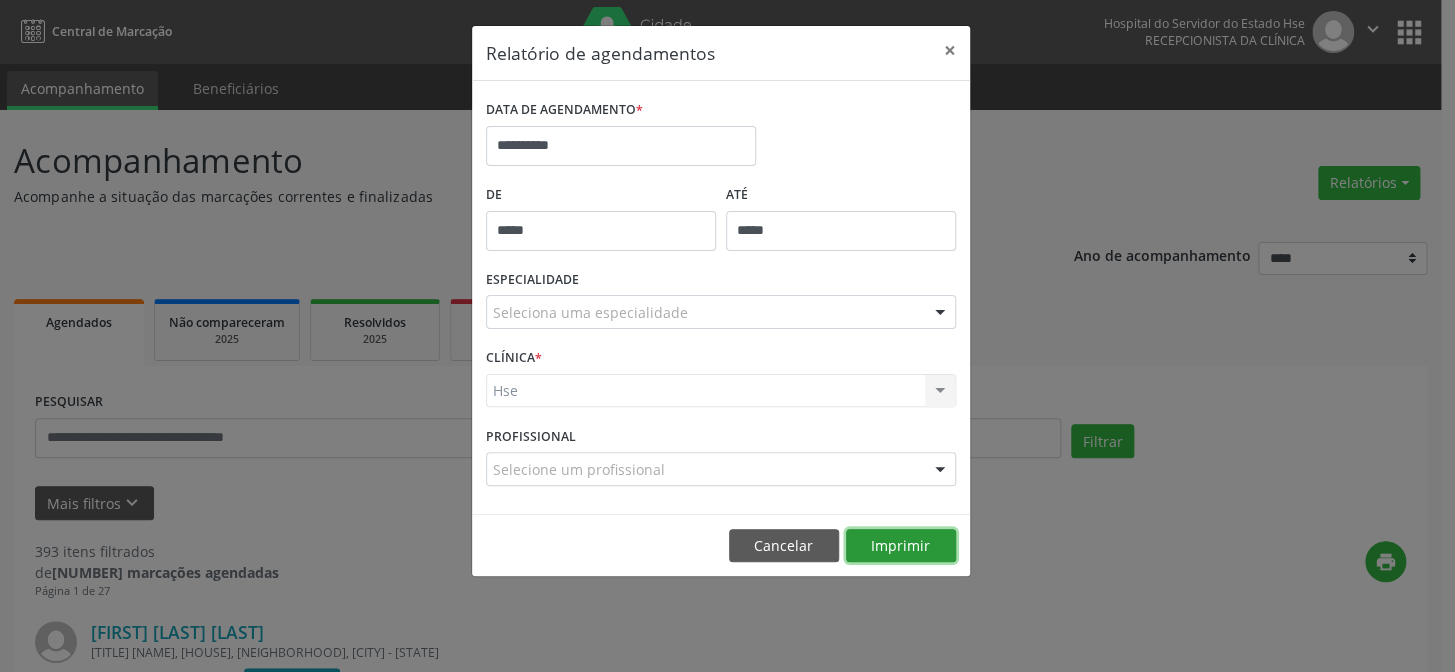 click on "Imprimir" at bounding box center [901, 546] 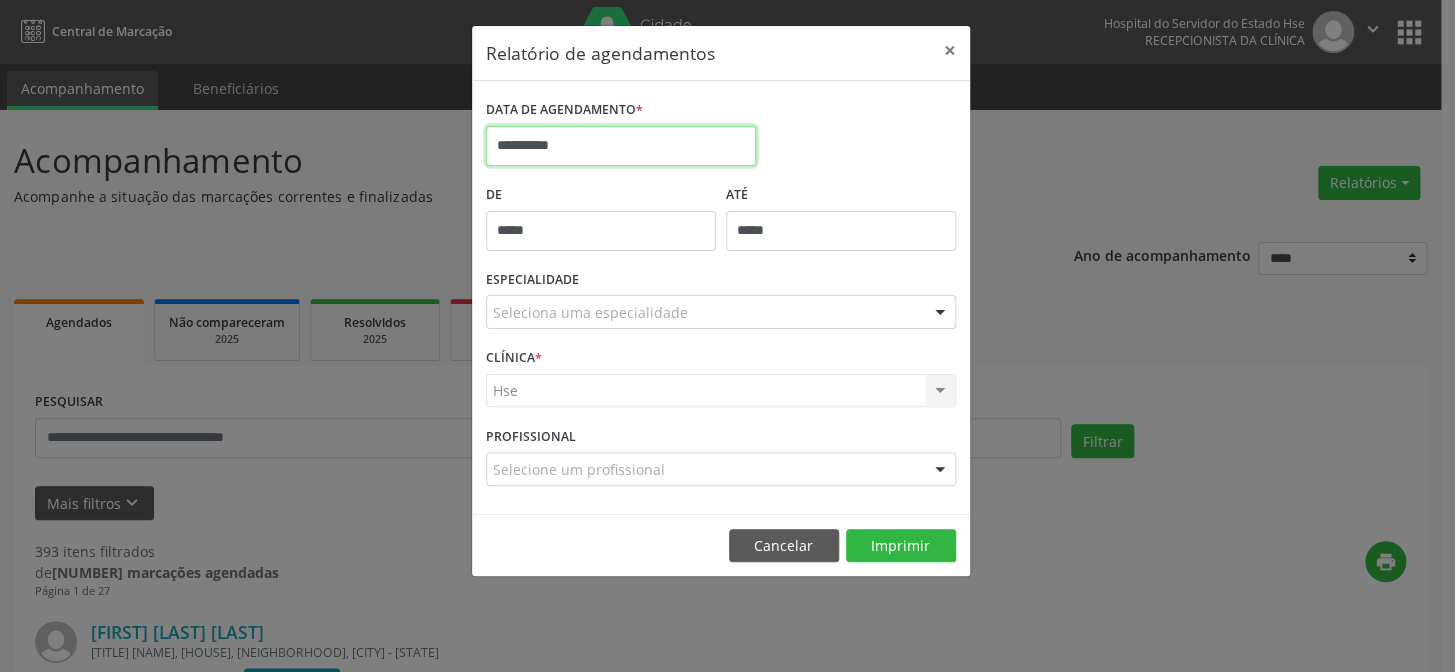 click on "**********" at bounding box center [621, 146] 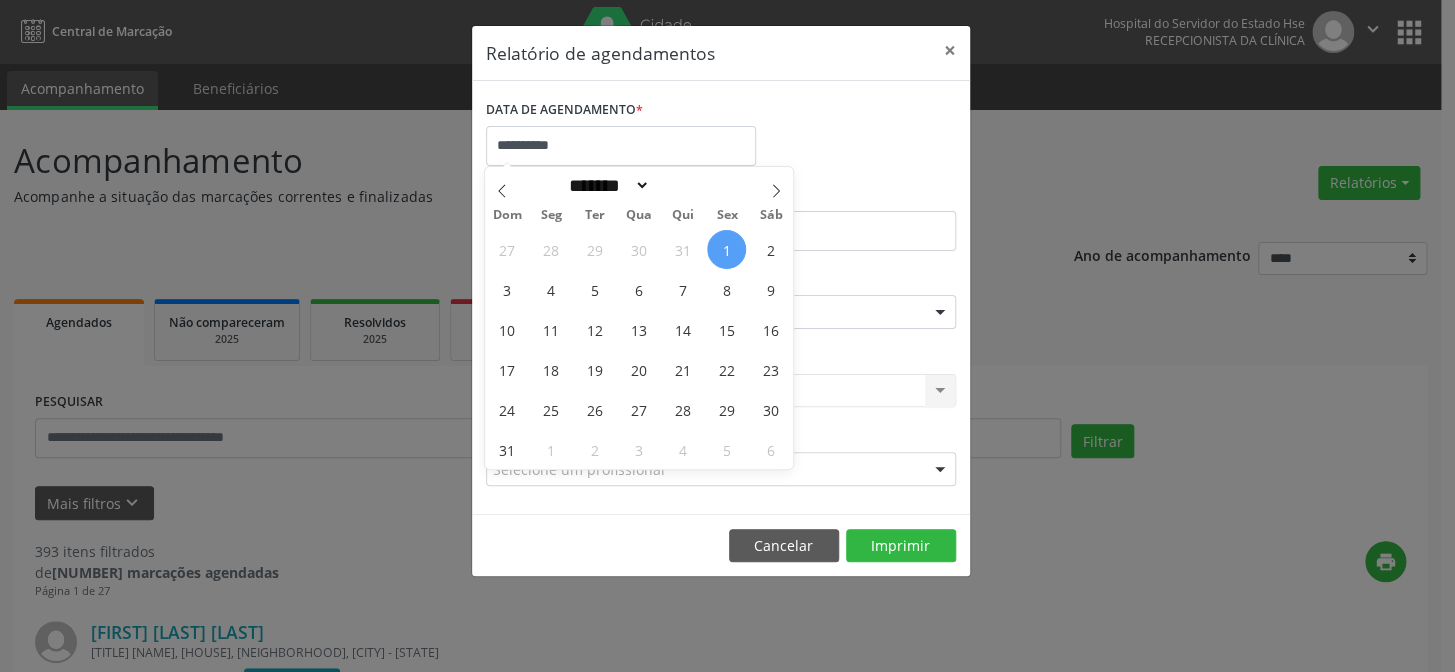 click on "1" at bounding box center [726, 249] 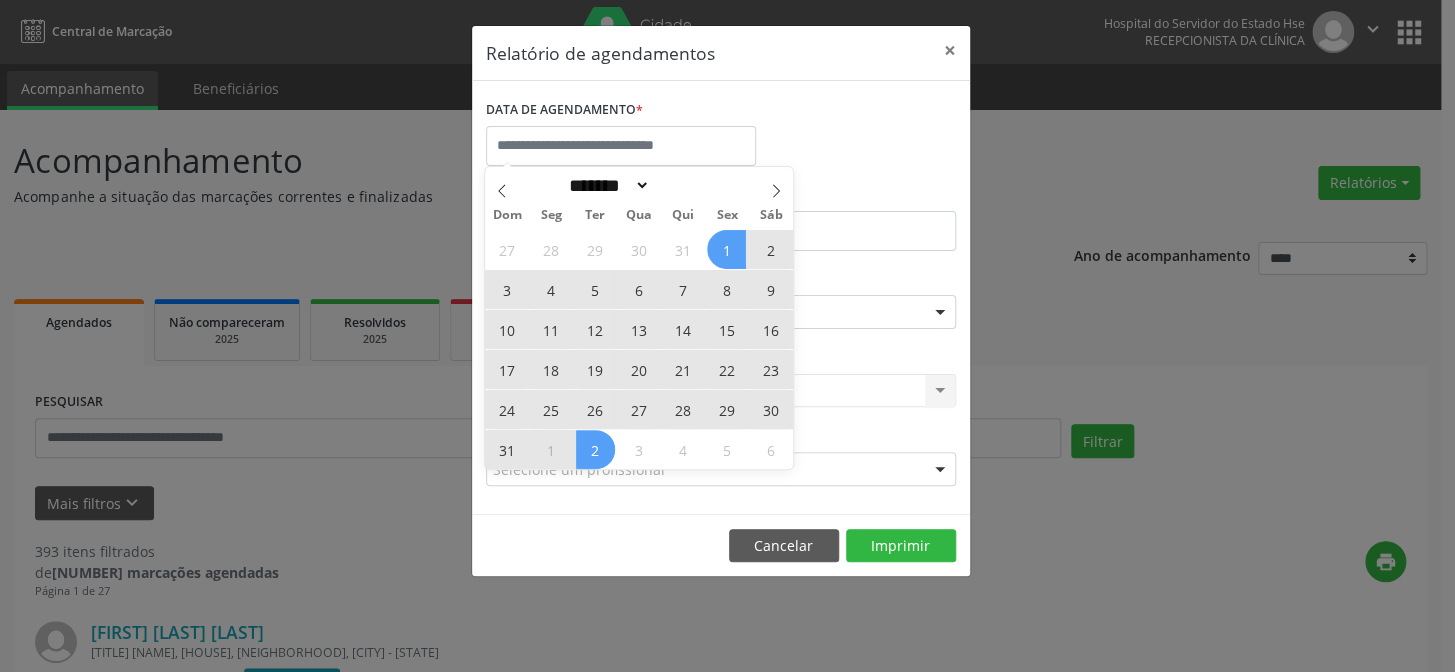 drag, startPoint x: 407, startPoint y: 495, endPoint x: 435, endPoint y: 448, distance: 54.708317 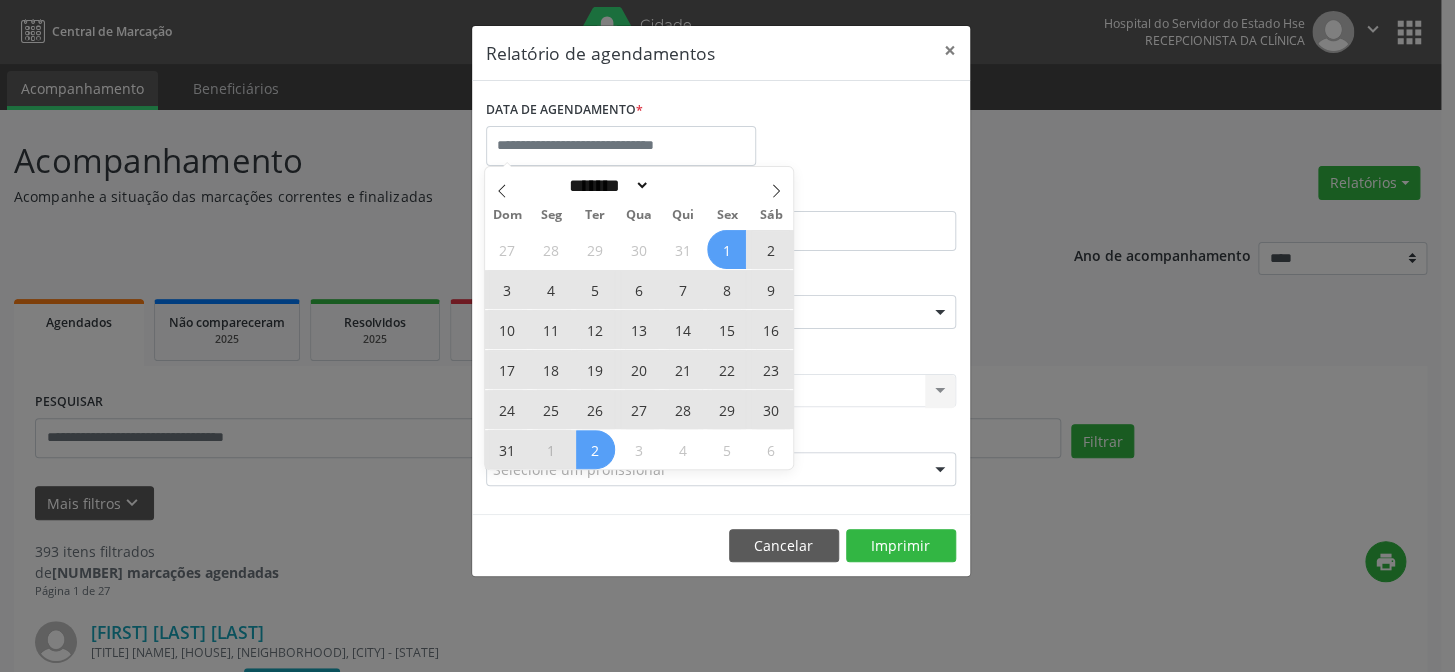 click on "Relatório de agendamentos ×
DATA DE AGENDAMENTO
*
De
*****
ATÉ
*****
ESPECIALIDADE
Seleciona uma especialidade
Todas as especialidades   Alergologia   Angiologia   Arritmologia   Cardiologia   Cirurgia Abdominal   Cirurgia Bariatrica   Cirurgia Cabeça e Pescoço   Cirurgia Cardiaca   Cirurgia Geral   Cirurgia Ginecologica   Cirurgia Mastologia Oncologica   Cirurgia Pediatrica   Cirurgia Plastica   Cirurgia Toracica   Cirurgia geral oncológica   Cirurgia geral oncológica   Cirurgião Dermatológico   Clinica Geral   Clinica Medica   Consulta de Enfermagem - Hiperdia   Consulta de Enfermagem - Preventivo   Consulta de Enfermagem - Pré-Natal   Consulta de Enfermagem - Puericultura   Dermatologia   Endocinologia   Endocrino Diabetes   Endocrinologia   Fisioterapia   Fisioterapia Cirurgica   Fonoaudiologia   Gastro/Hepato   Gastroenterologia   Gastropediatria   Geriatria   Ginecologia" at bounding box center [727, 336] 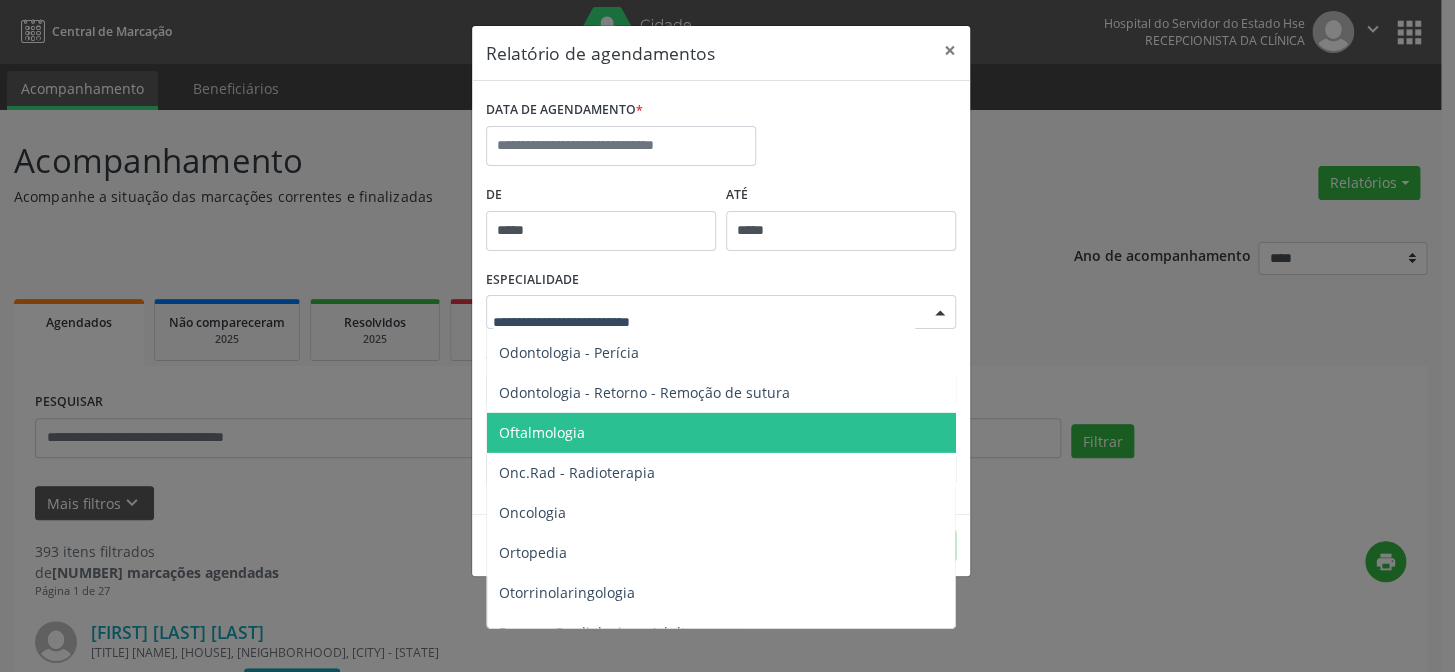 click on "Oftalmologia" at bounding box center [722, 433] 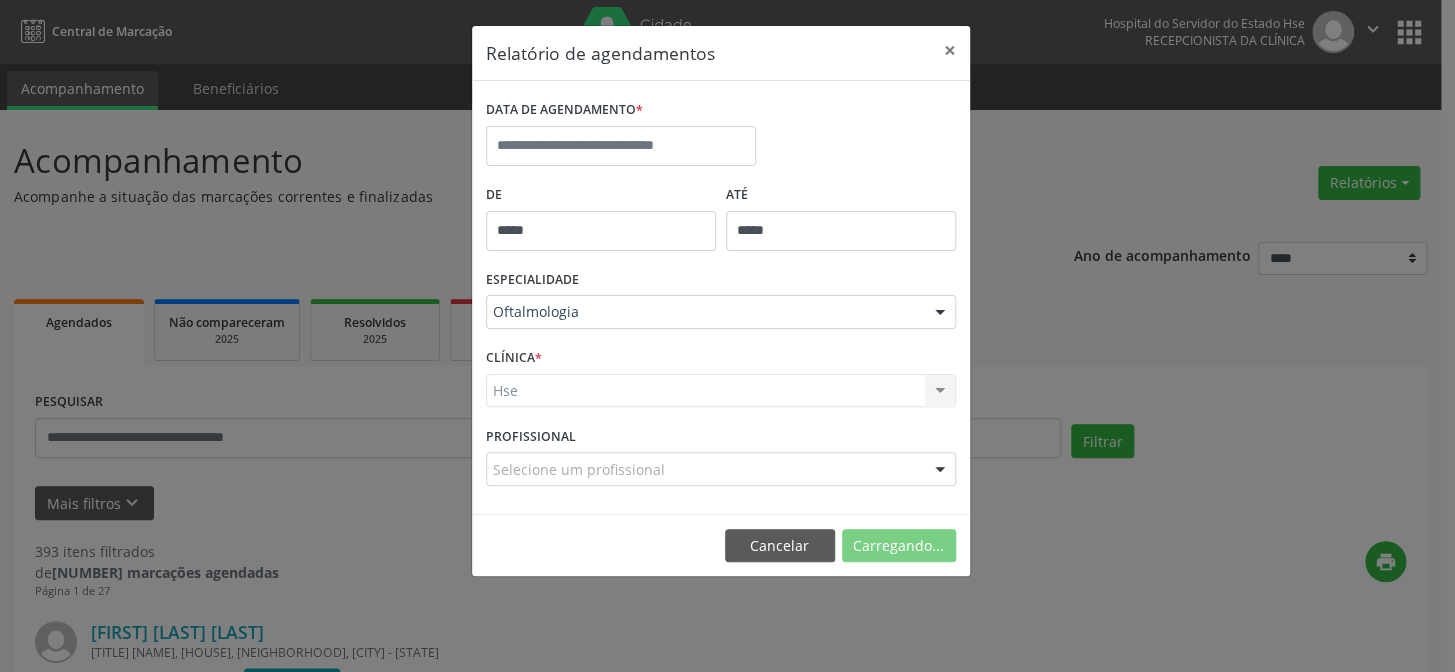 click on "DATA DE AGENDAMENTO
*
De
*****
ATÉ
*****
ESPECIALIDADE
Oftalmologia         Todas as especialidades   Alergologia   Angiologia   Arritmologia   Cardiologia   Cirurgia Abdominal   Cirurgia Bariatrica   Cirurgia Cabeça e Pescoço   Cirurgia Cardiaca   Cirurgia Geral   Cirurgia Ginecologica   Cirurgia Mastologia Oncologica   Cirurgia Pediatrica   Cirurgia Plastica   Cirurgia Toracica   Cirurgia geral oncológica   Cirurgia geral oncológica   Cirurgião Dermatológico   Clinica Geral   Clinica Medica   Consulta de Enfermagem - Hiperdia   Consulta de Enfermagem - Preventivo   Consulta de Enfermagem - Pré-Natal   Consulta de Enfermagem - Puericultura   Dermatologia   Endocinologia   Endocrino Diabetes   Endocrinologia   Fisioterapia   Fisioterapia Cirurgica   Fonoaudiologia   Gastro/Hepato   Gastroenterologia   Gastropediatria   Geriatria   Ginecologia   Gnecologia   Hebiatra   Hematologia   Hepatologia       Mastologia" at bounding box center [721, 297] 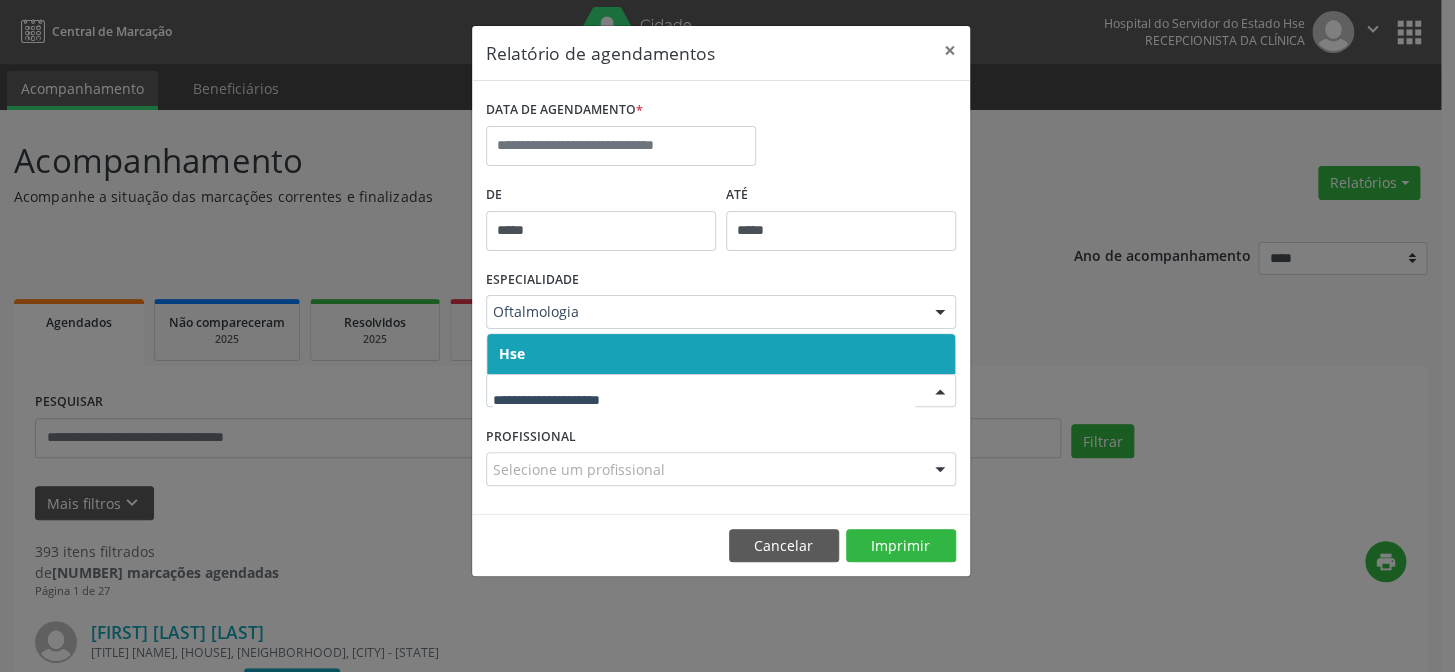 click at bounding box center [721, 391] 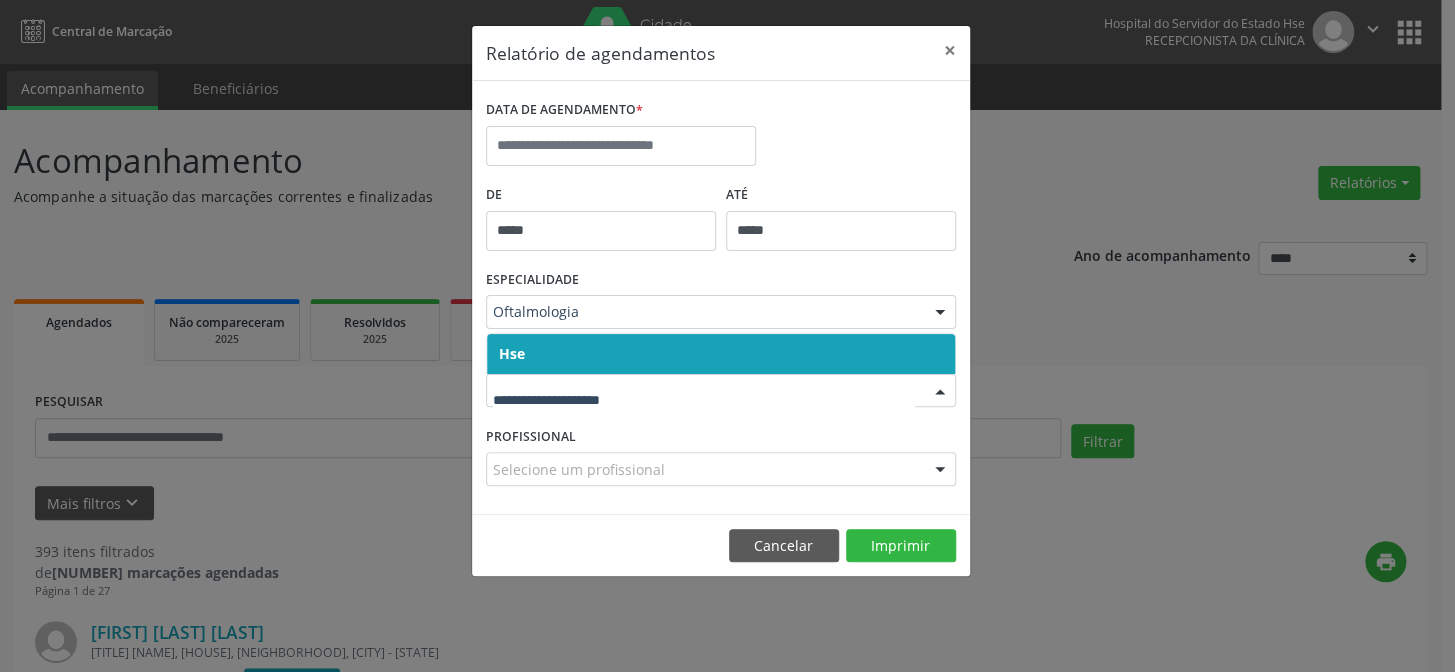 click on "Hse" at bounding box center [721, 354] 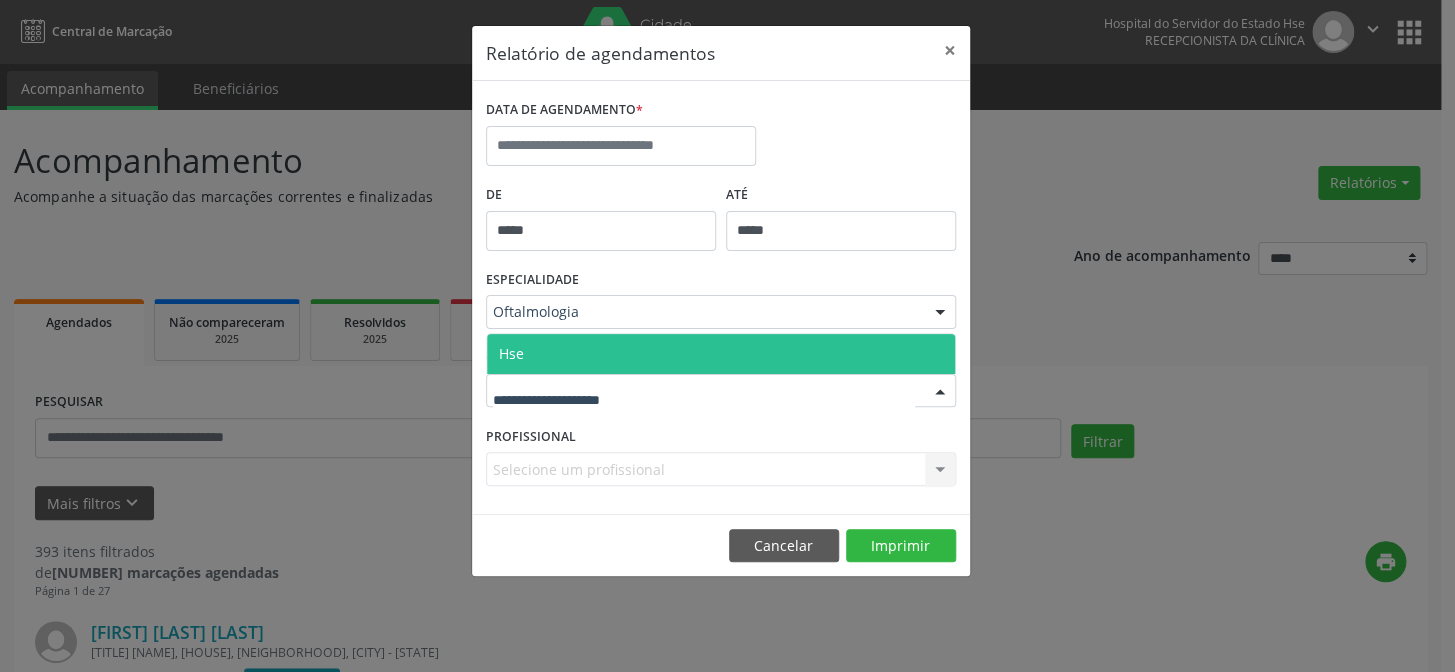drag, startPoint x: 585, startPoint y: 352, endPoint x: 585, endPoint y: 426, distance: 74 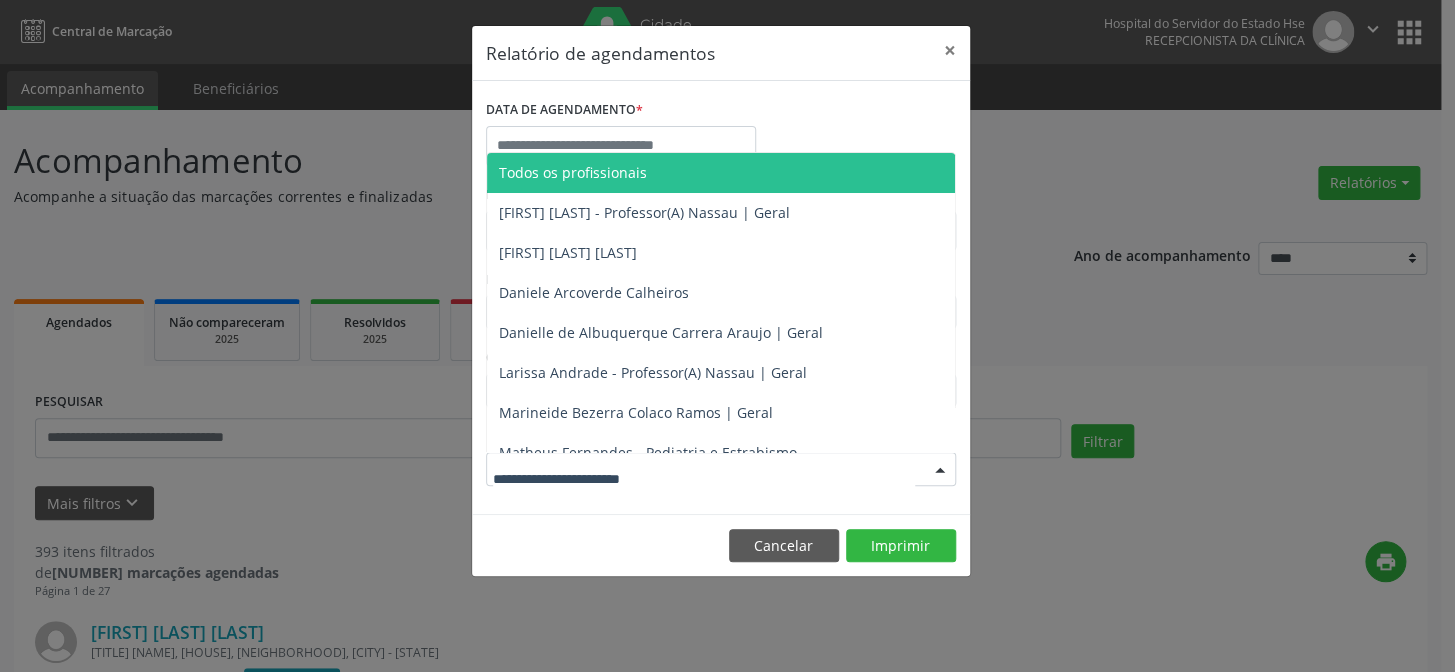 click at bounding box center (721, 469) 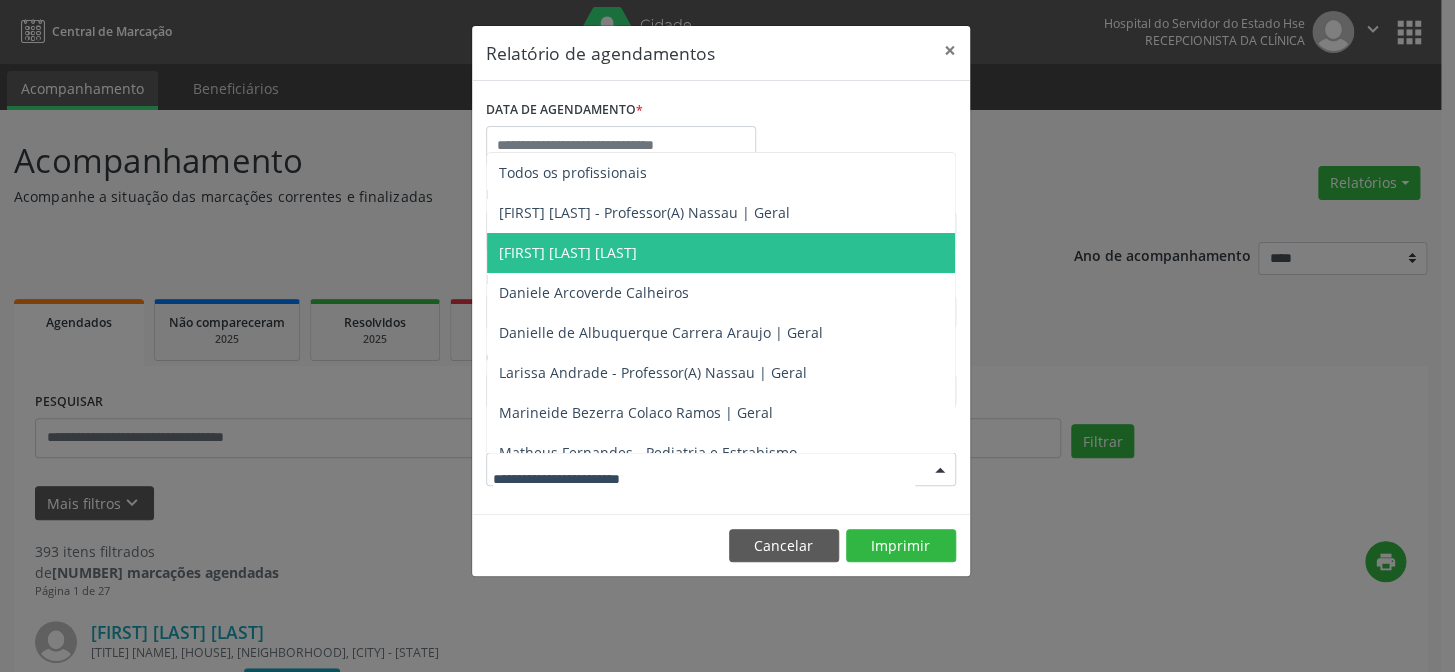 scroll, scrollTop: 220, scrollLeft: 0, axis: vertical 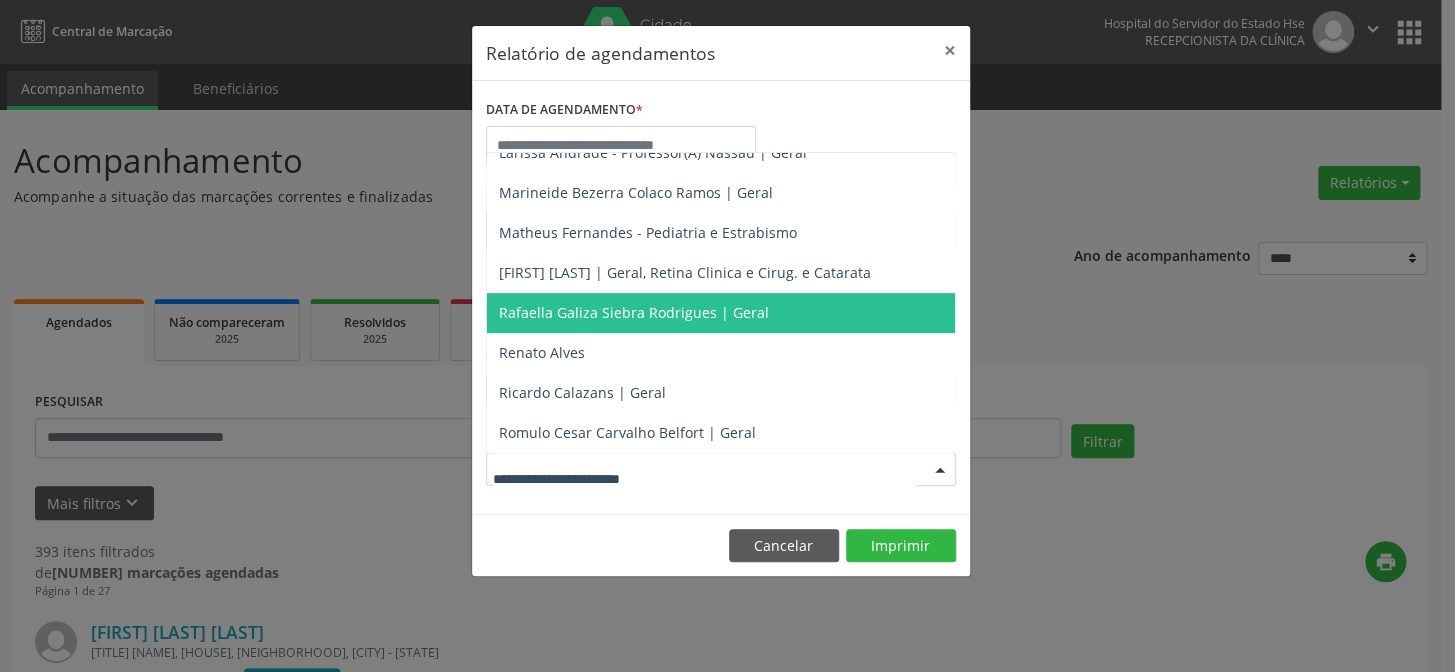 click on "Rafaella Galiza Siebra Rodrigues | Geral" at bounding box center (634, 312) 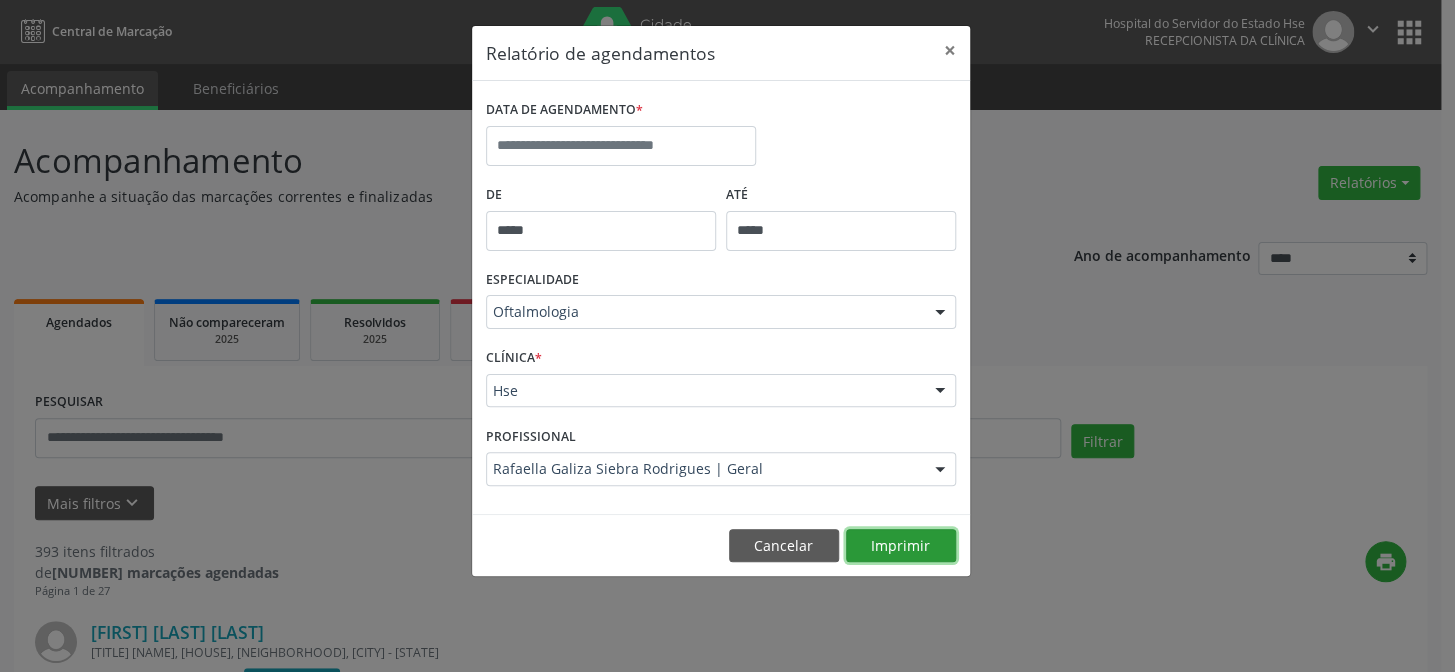 click on "Imprimir" at bounding box center (901, 546) 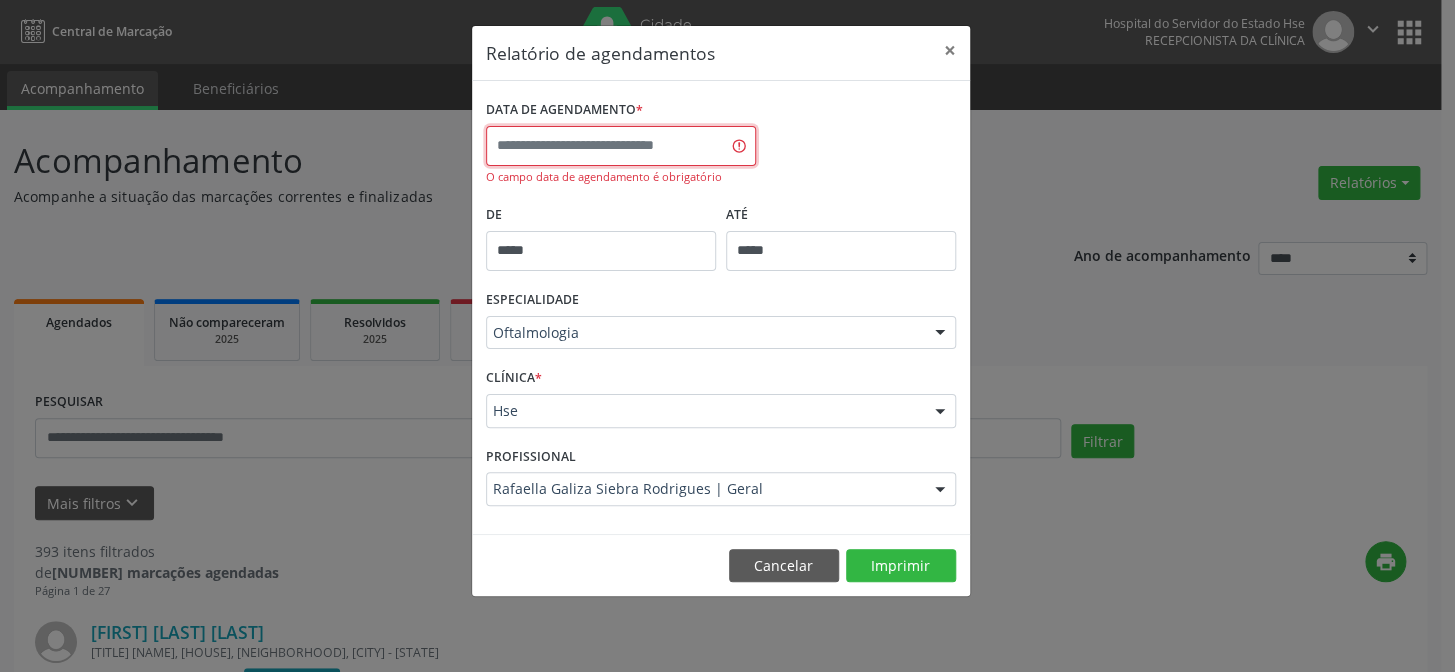 click at bounding box center [621, 146] 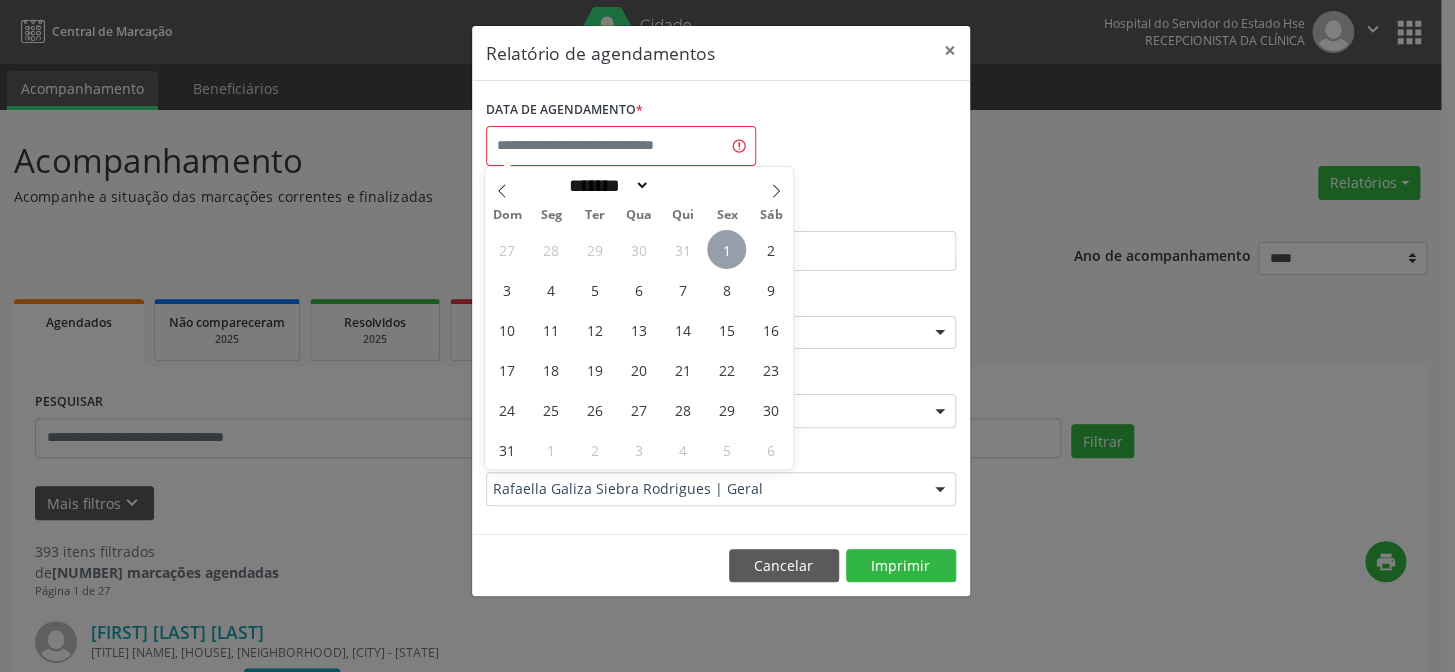 click on "1" at bounding box center (726, 249) 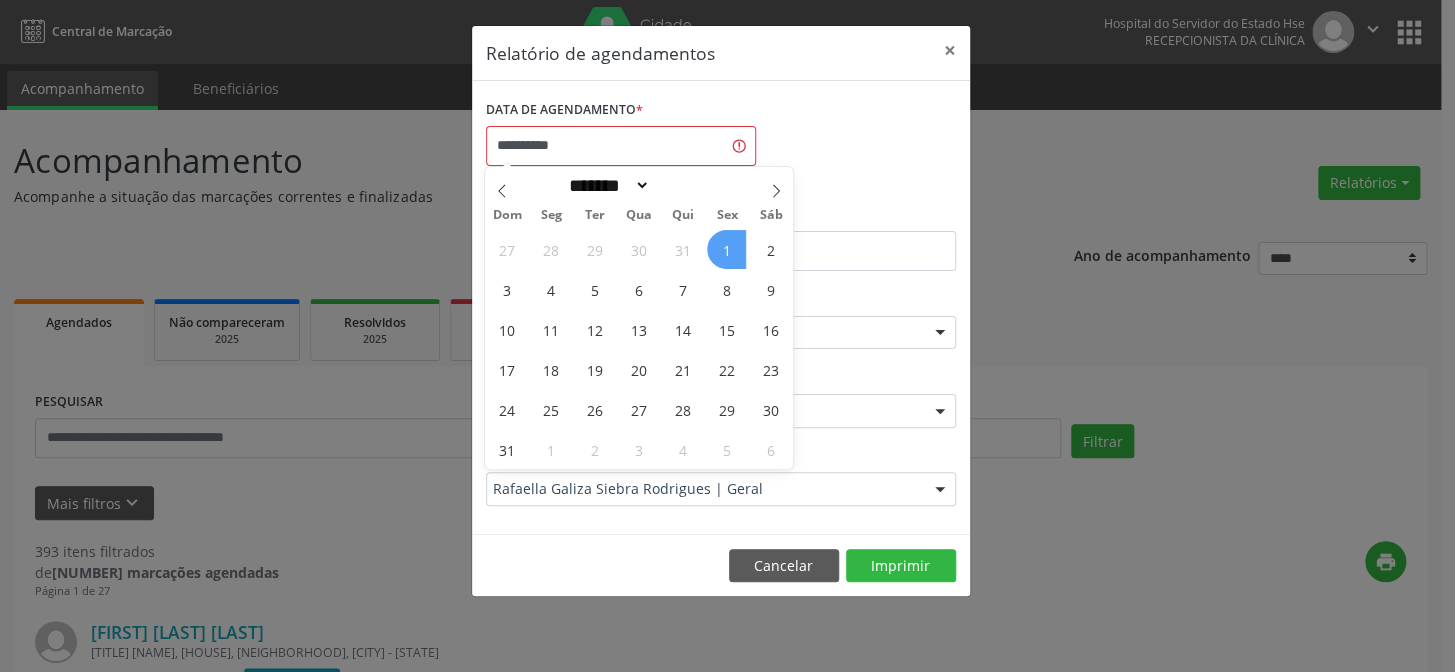 click on "1" at bounding box center [726, 249] 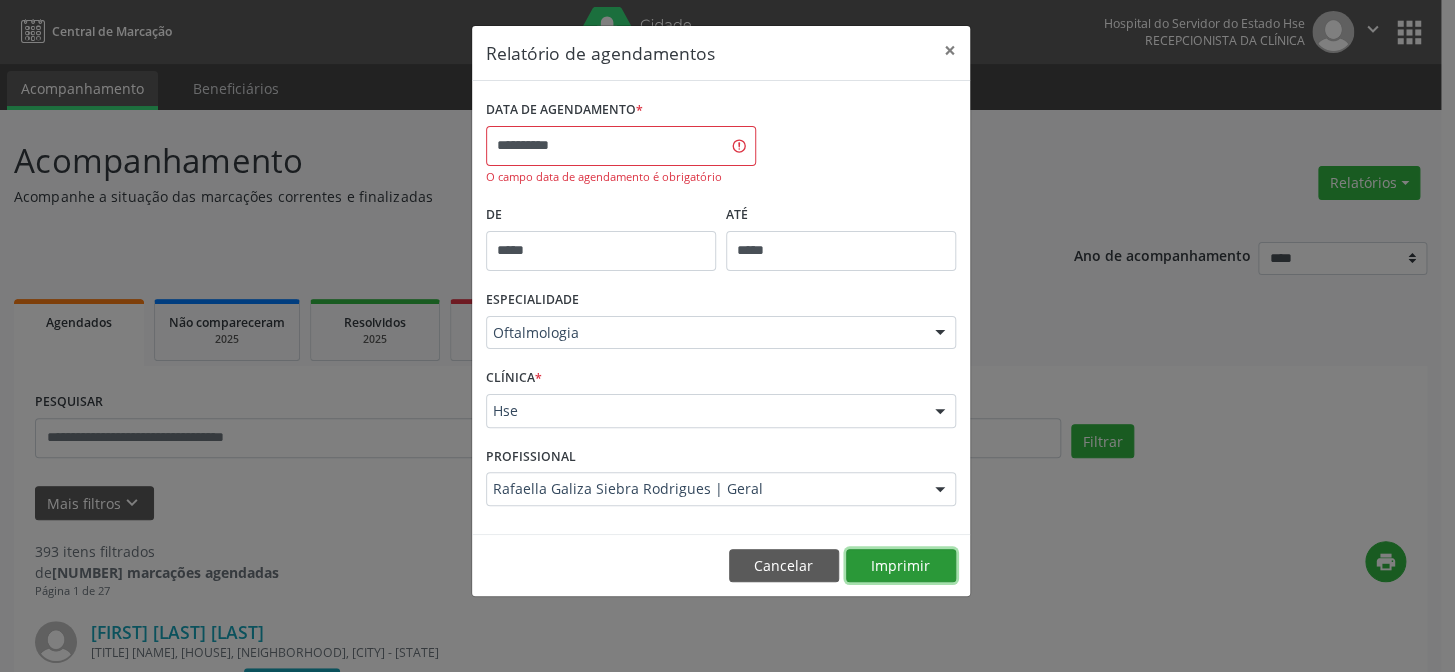 click on "Imprimir" at bounding box center [901, 566] 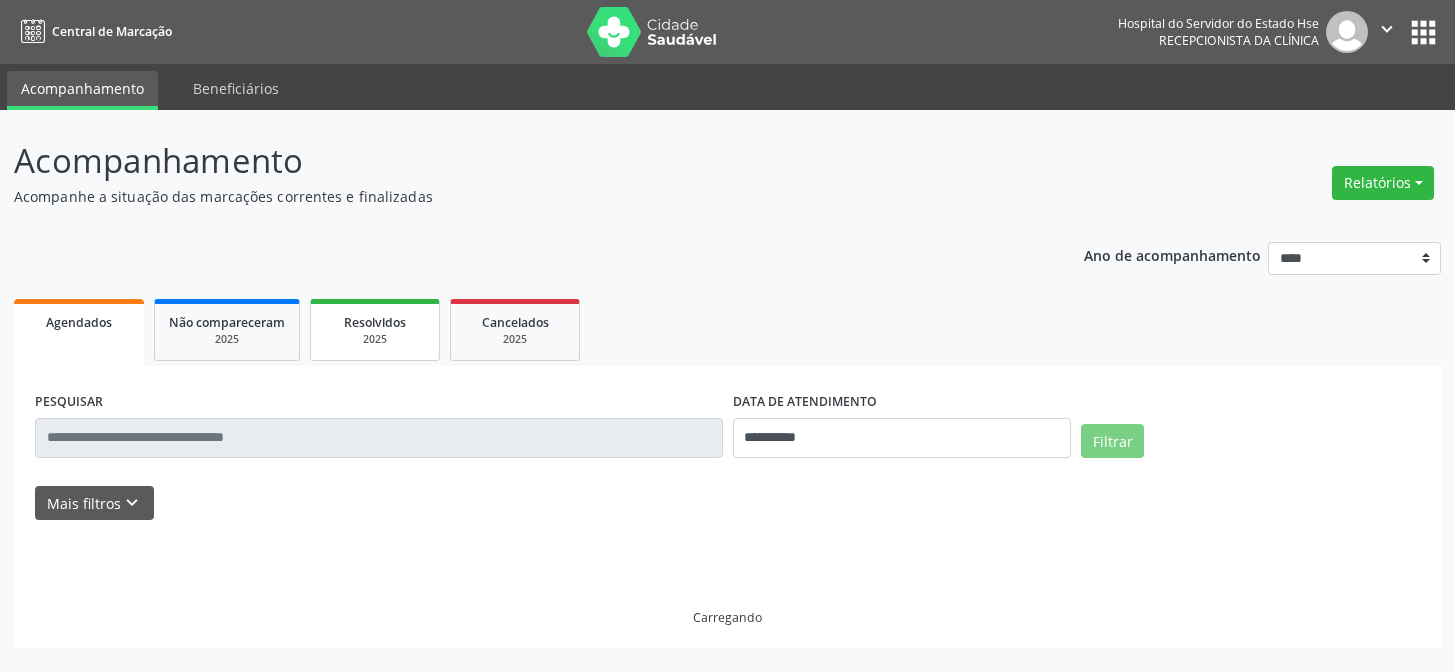 scroll, scrollTop: 0, scrollLeft: 0, axis: both 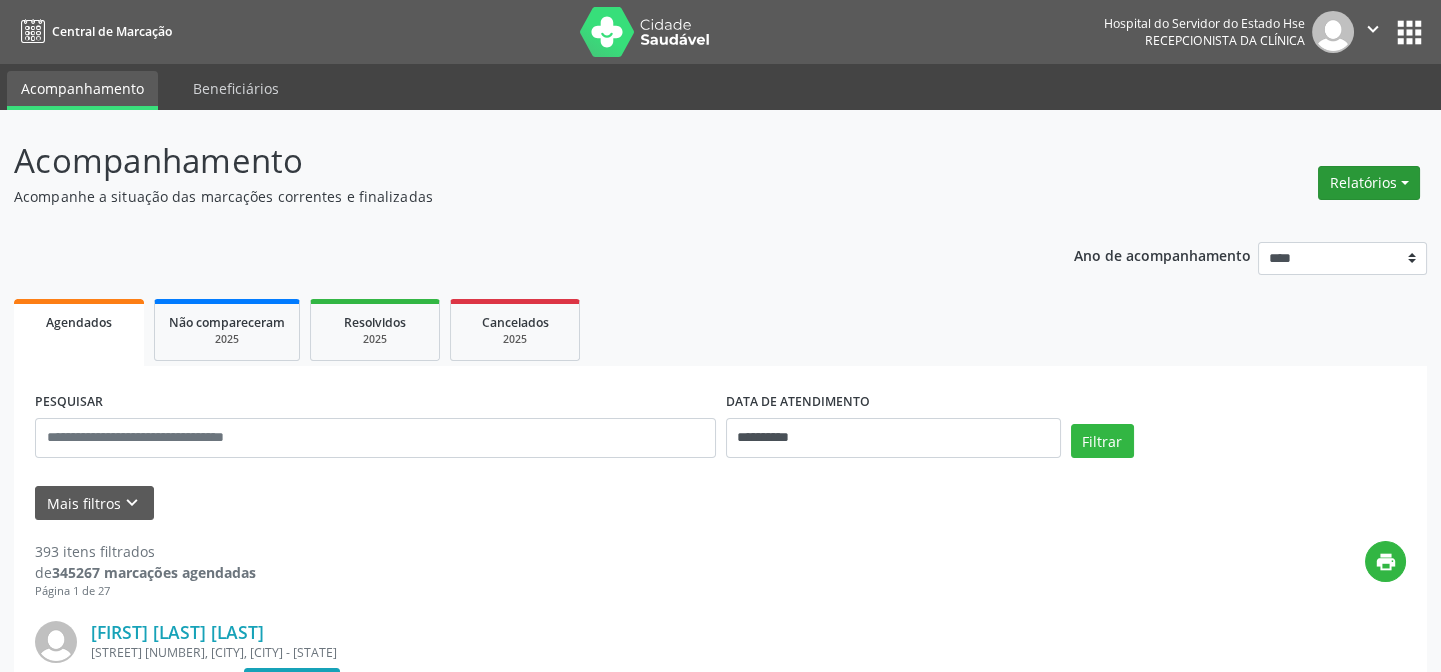 click on "Relatórios" at bounding box center (1369, 183) 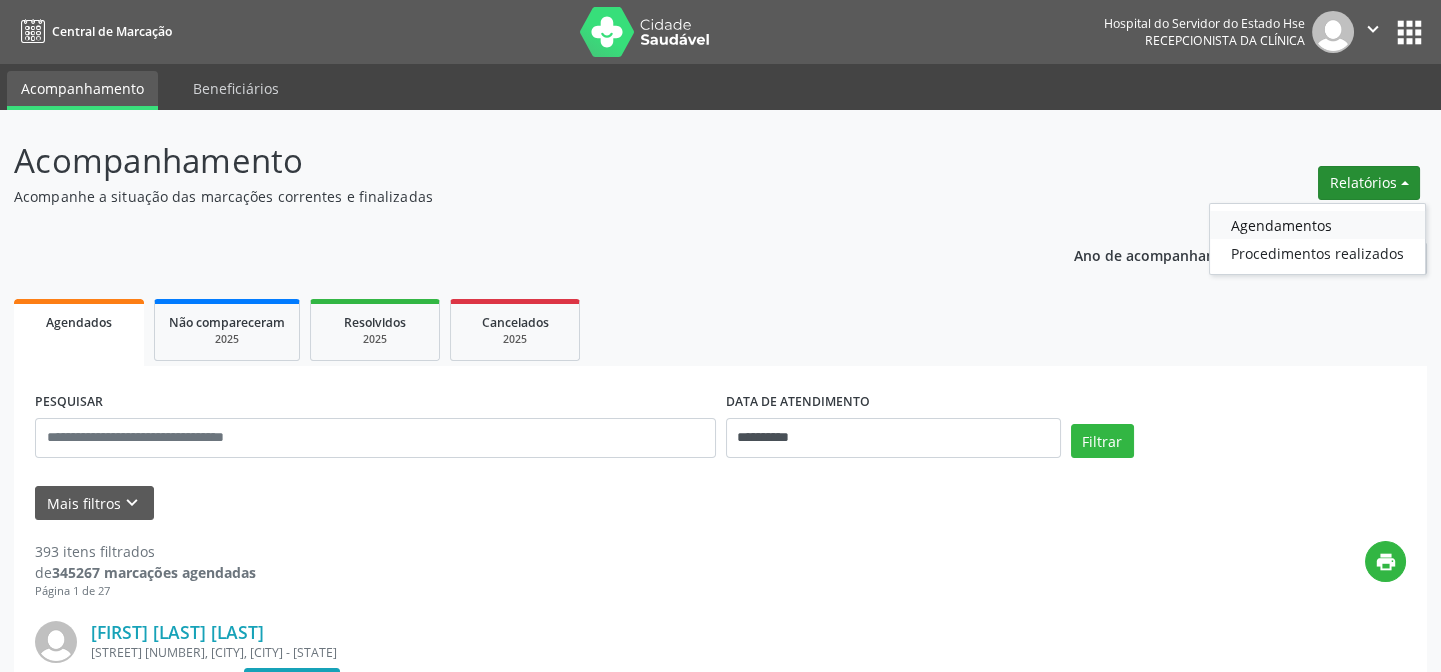 click on "Agendamentos" at bounding box center [1317, 225] 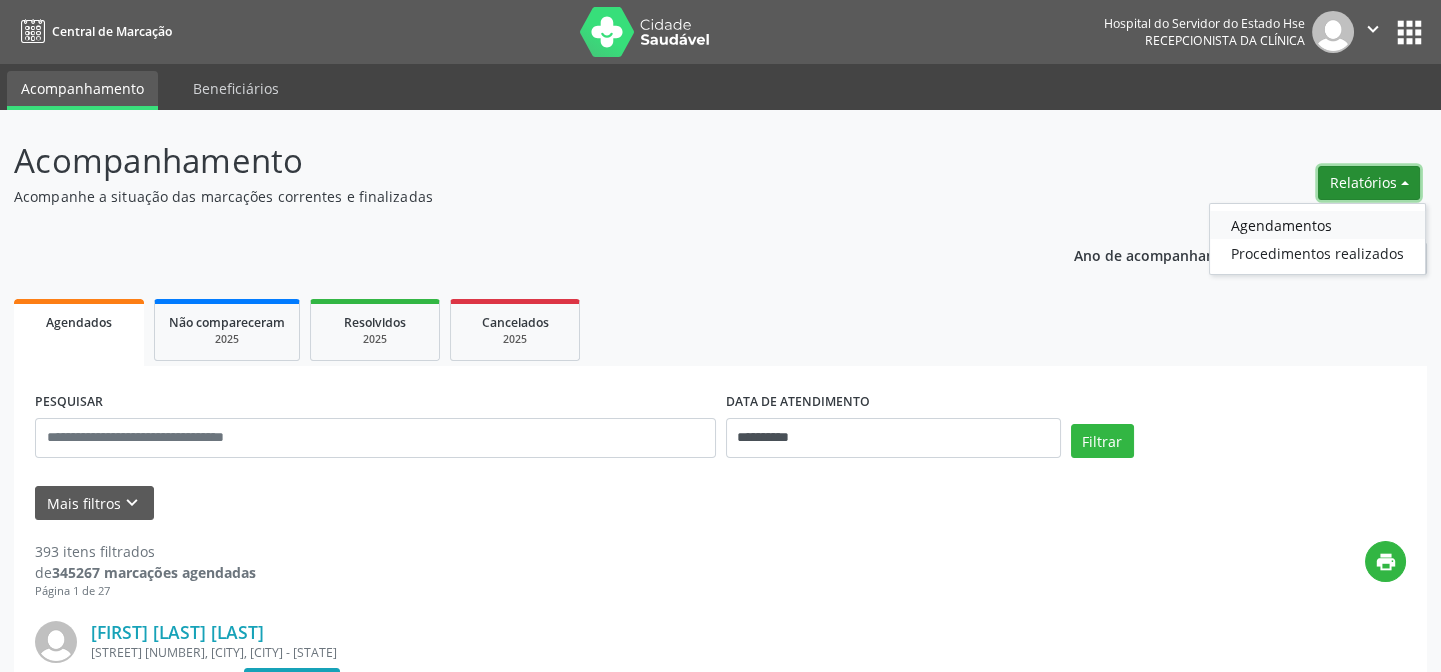 select on "*" 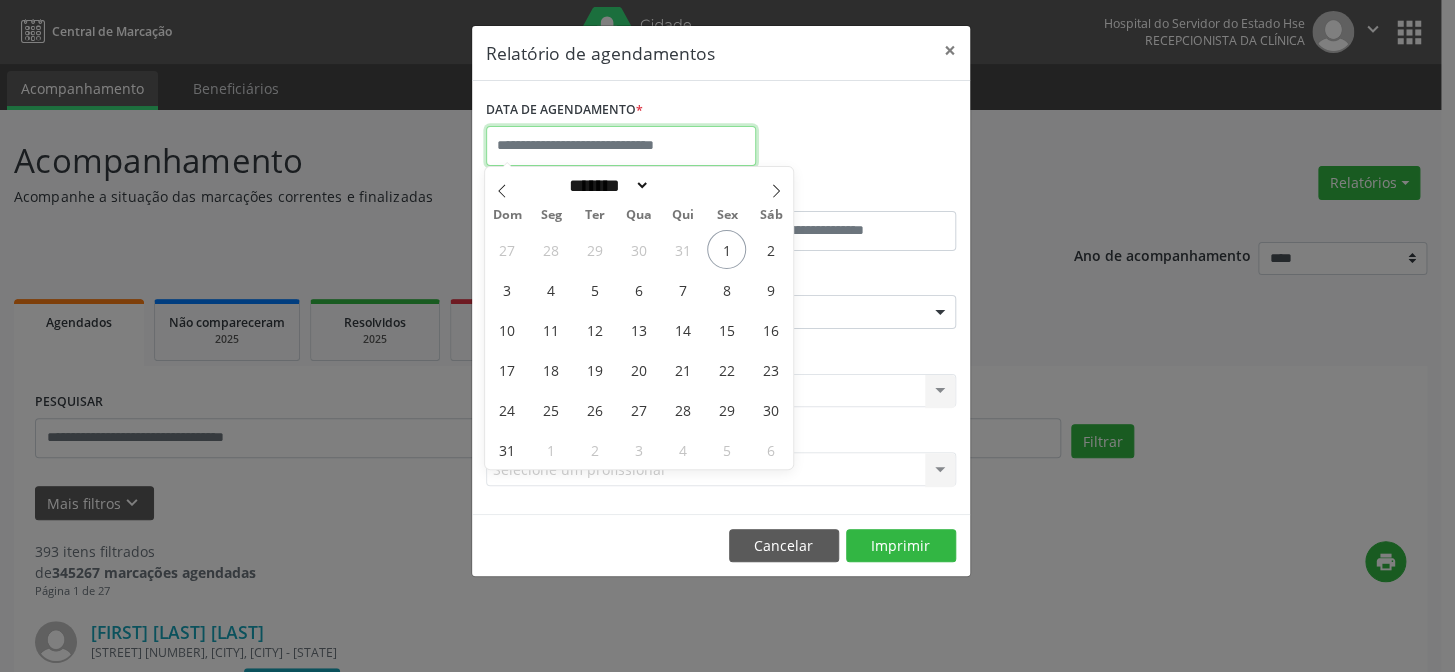 click at bounding box center (621, 146) 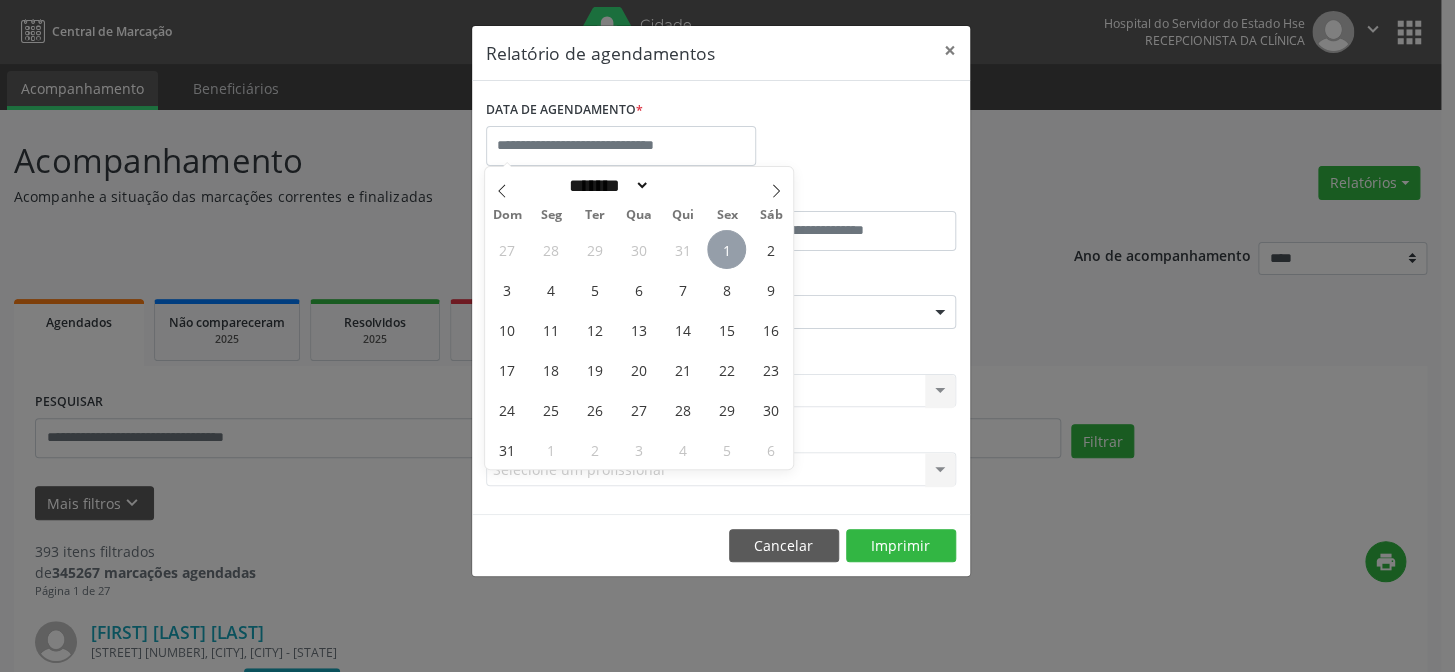 click on "1" at bounding box center [726, 249] 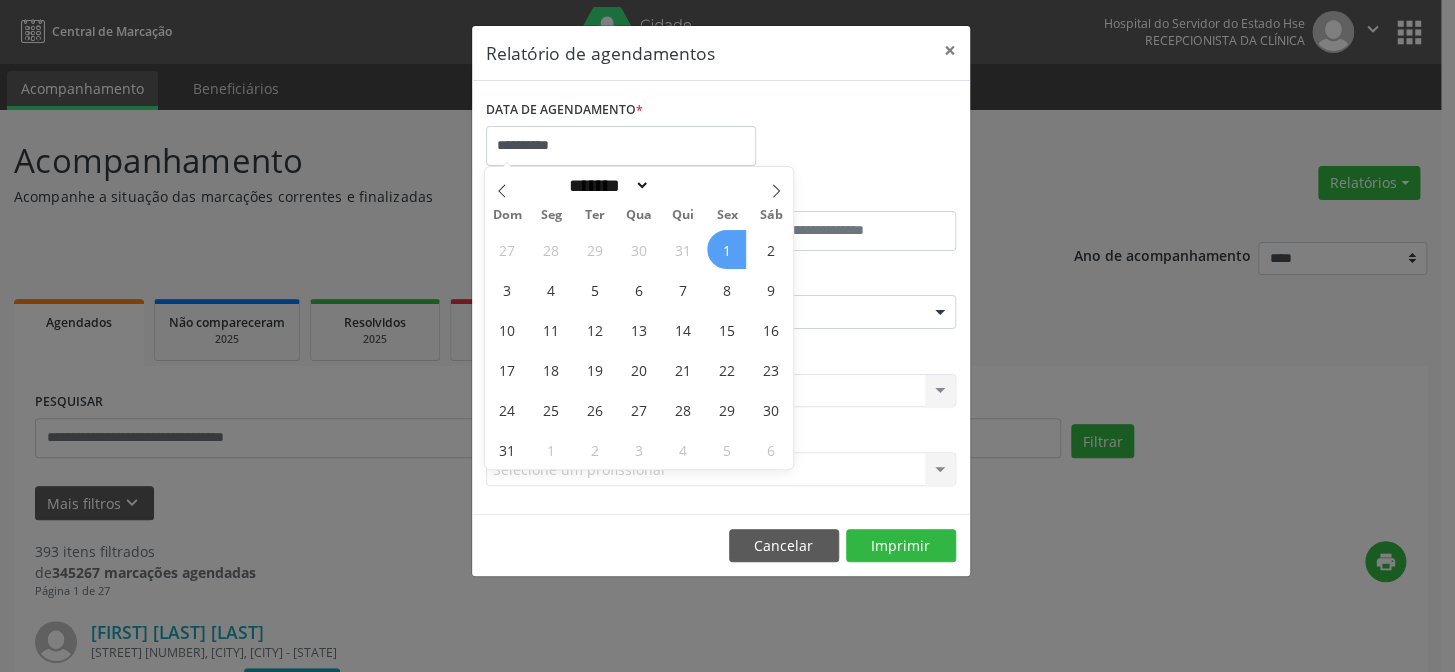 click on "1" at bounding box center [726, 249] 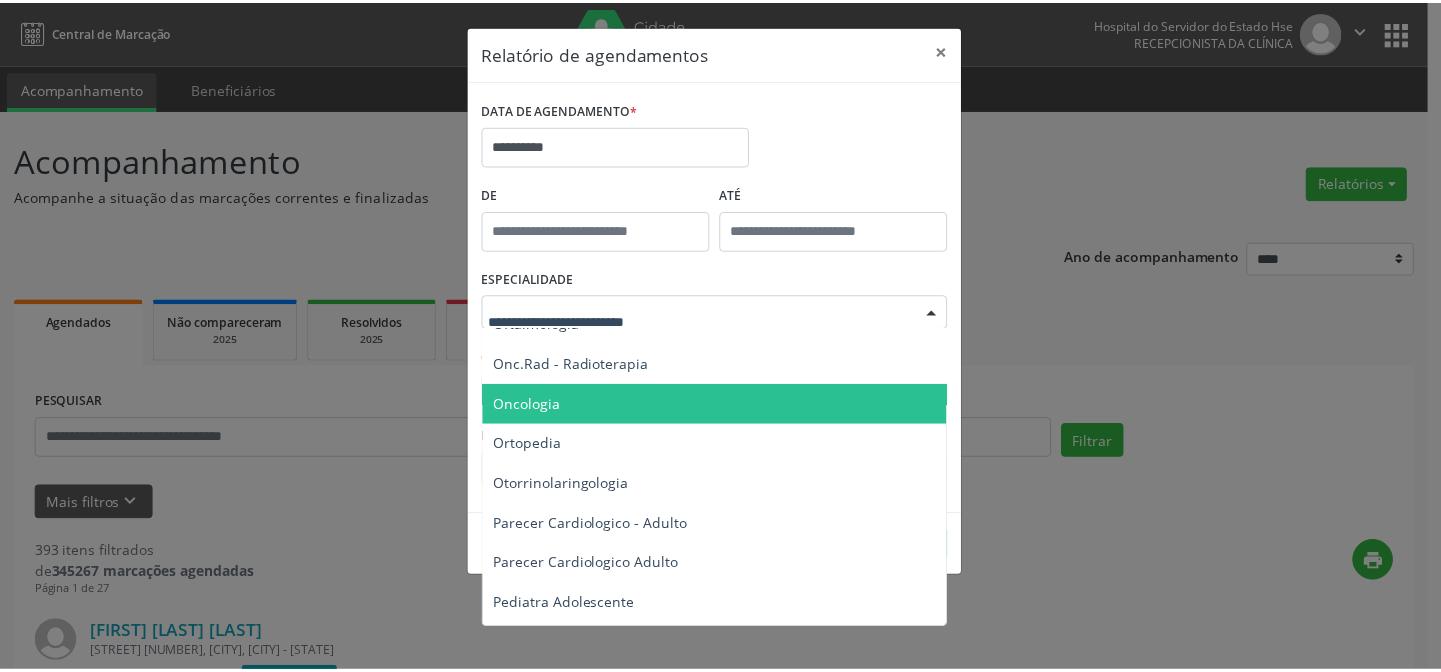 scroll, scrollTop: 2653, scrollLeft: 0, axis: vertical 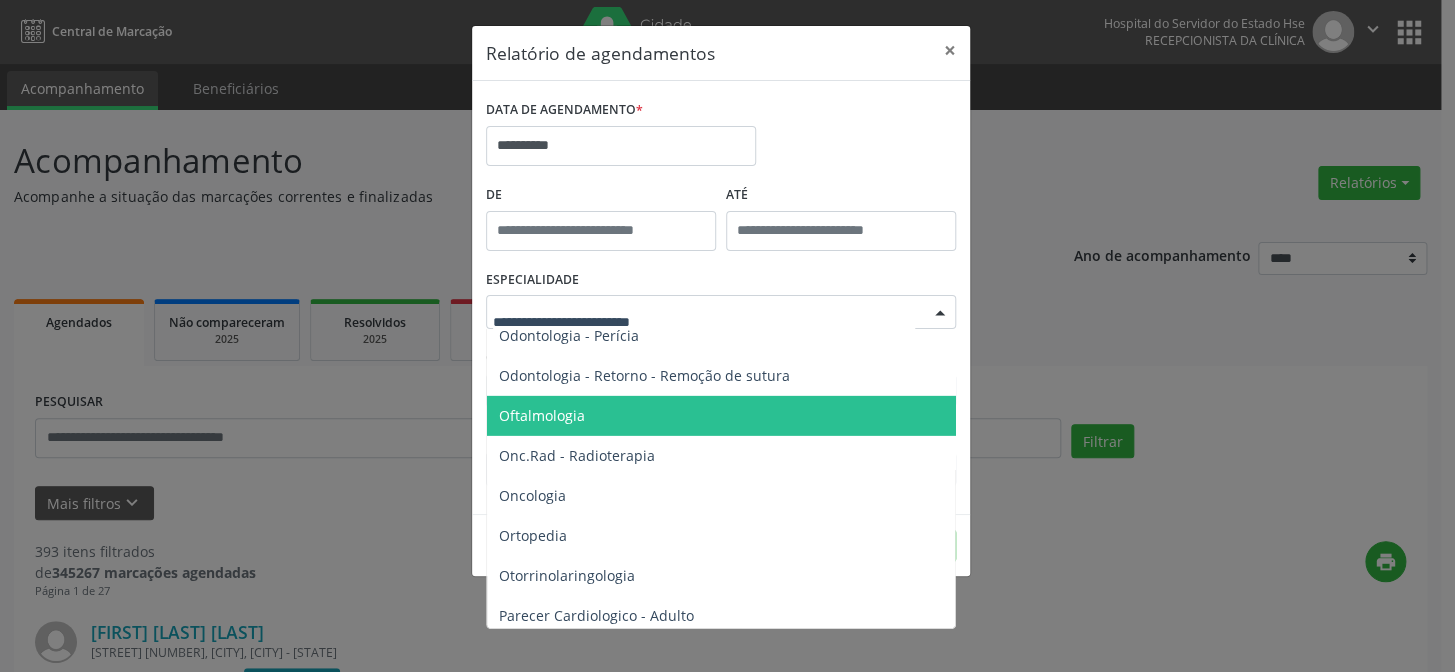 click on "Oftalmologia" at bounding box center (542, 415) 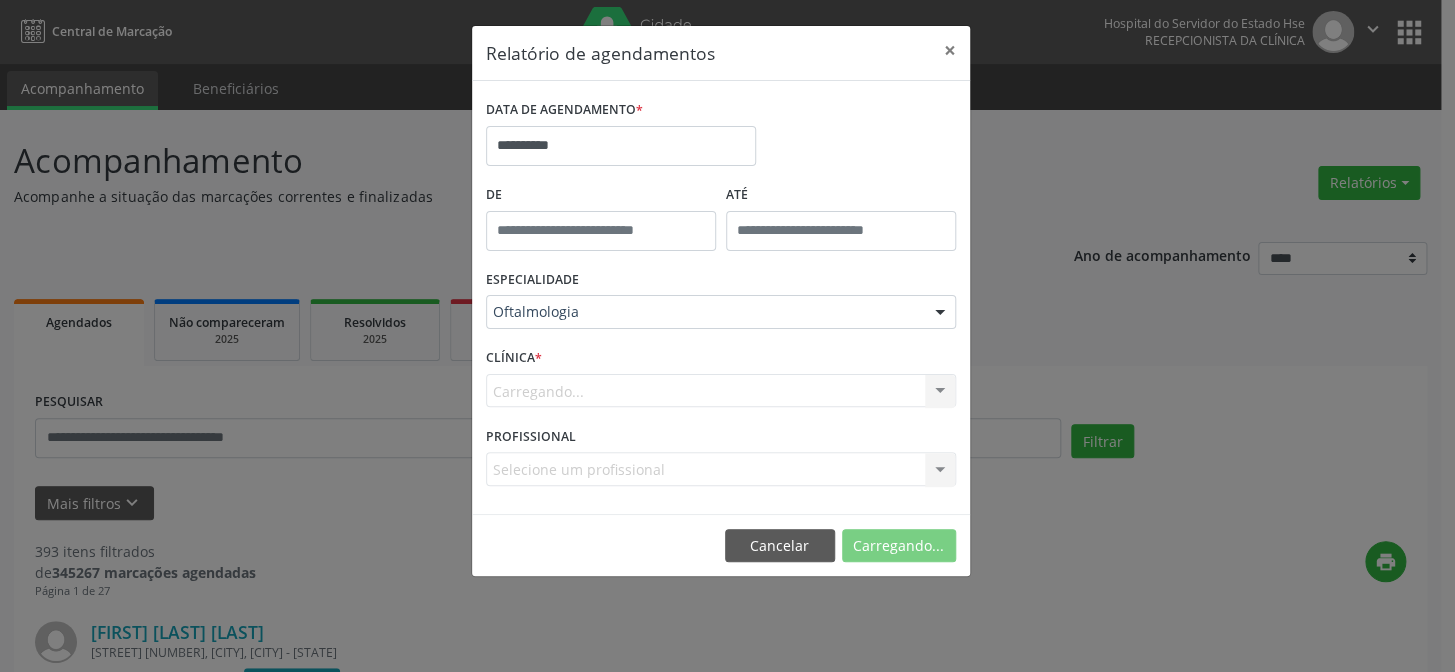 click on "**********" at bounding box center [721, 297] 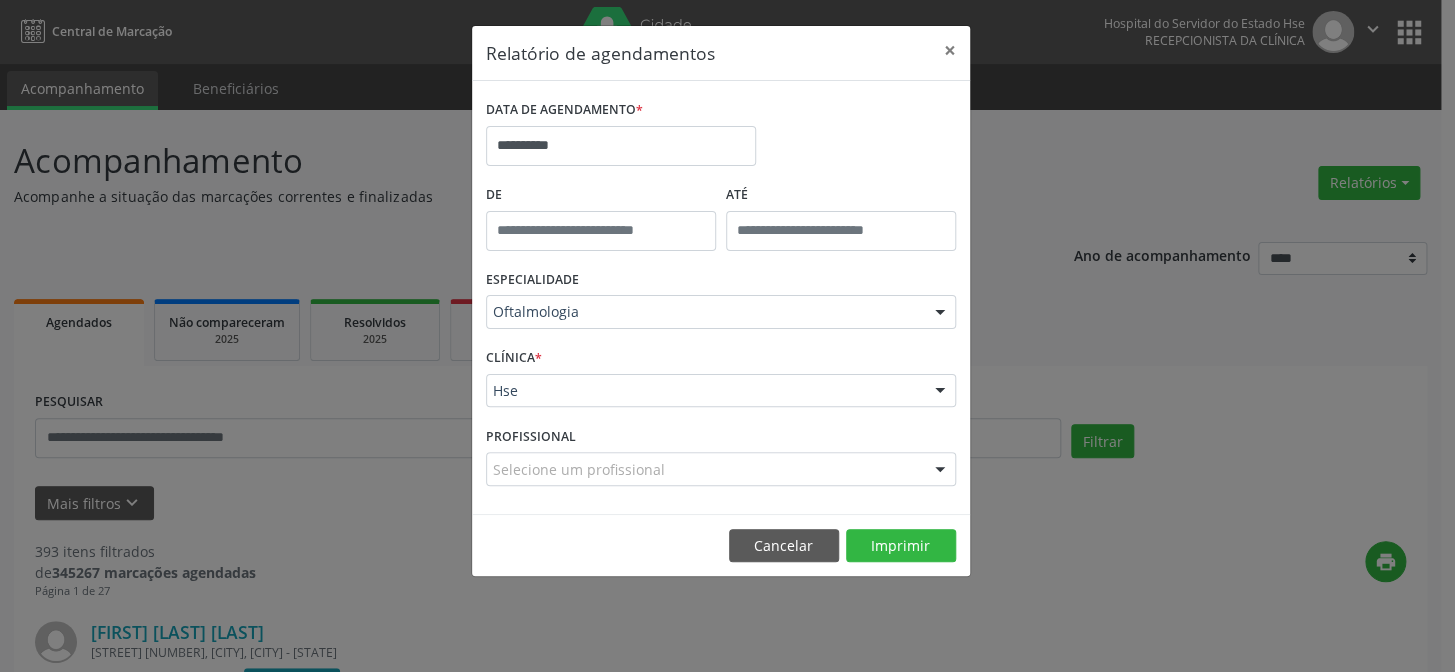 click at bounding box center [940, 470] 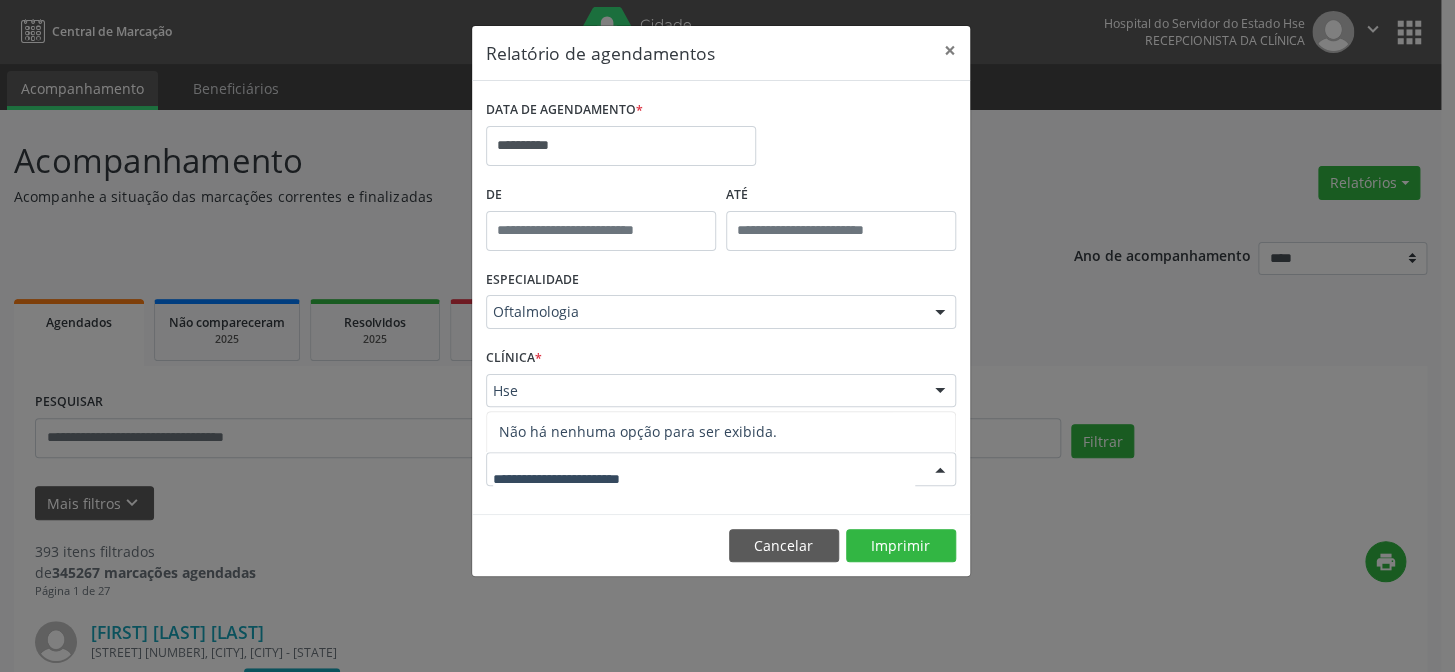 click at bounding box center (940, 470) 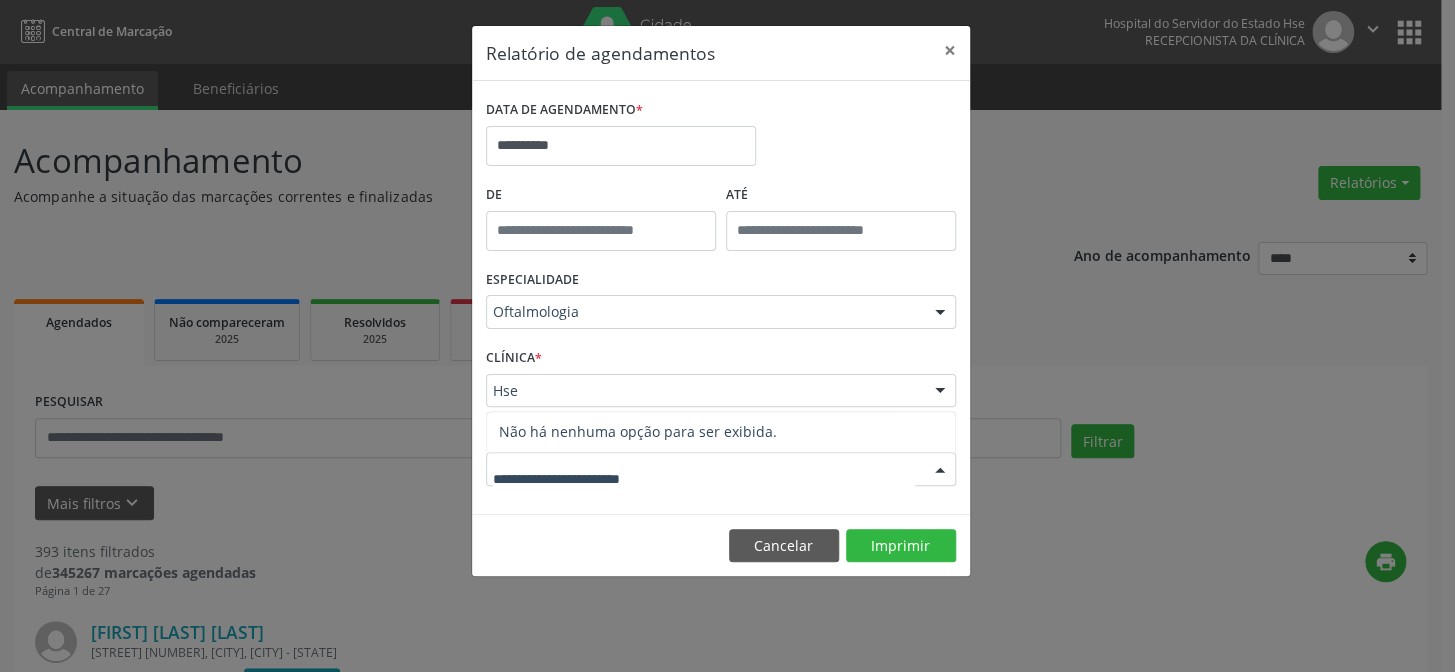 click at bounding box center (704, 479) 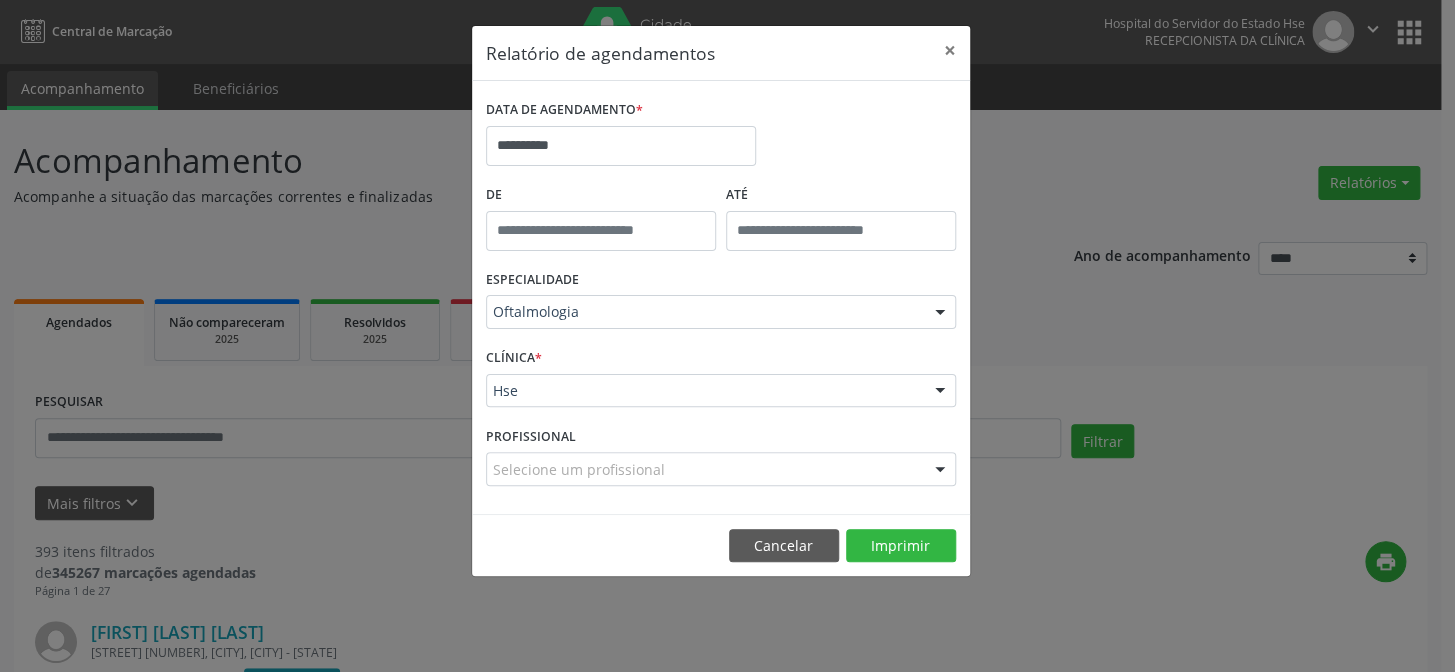 drag, startPoint x: 1056, startPoint y: 410, endPoint x: 800, endPoint y: 409, distance: 256.00195 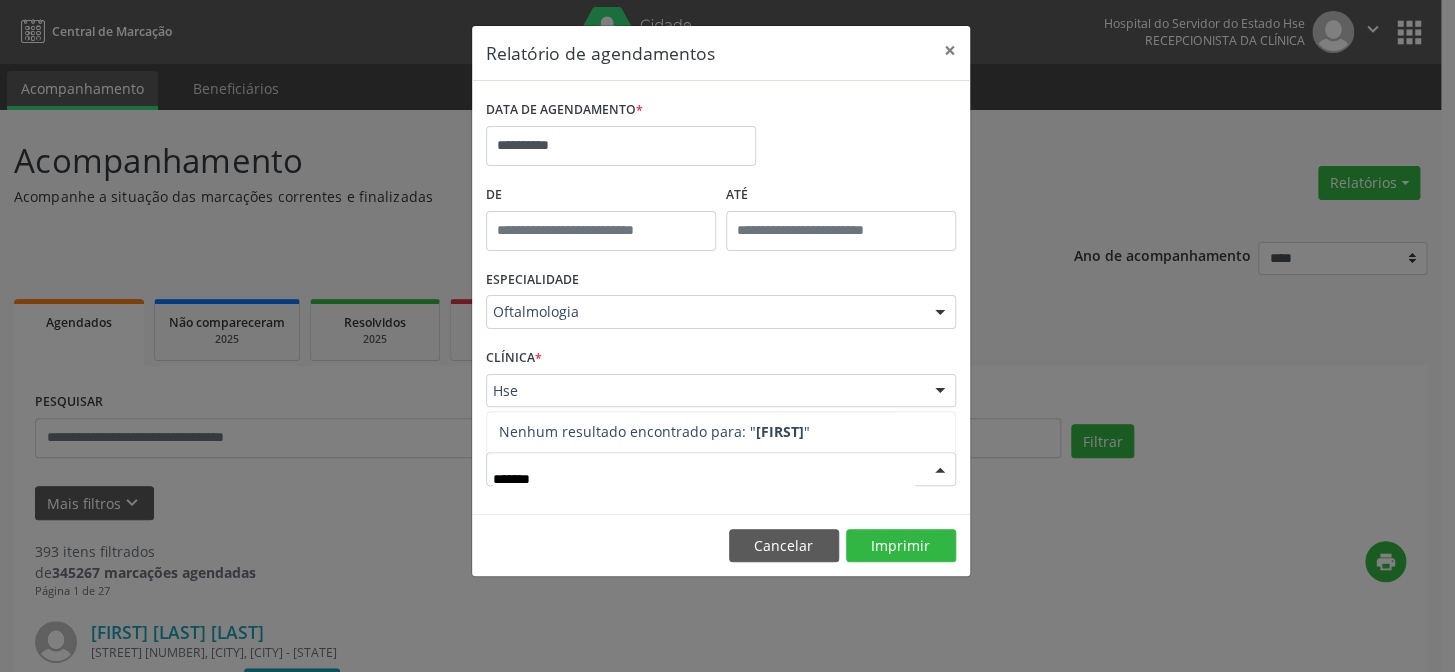 type on "********" 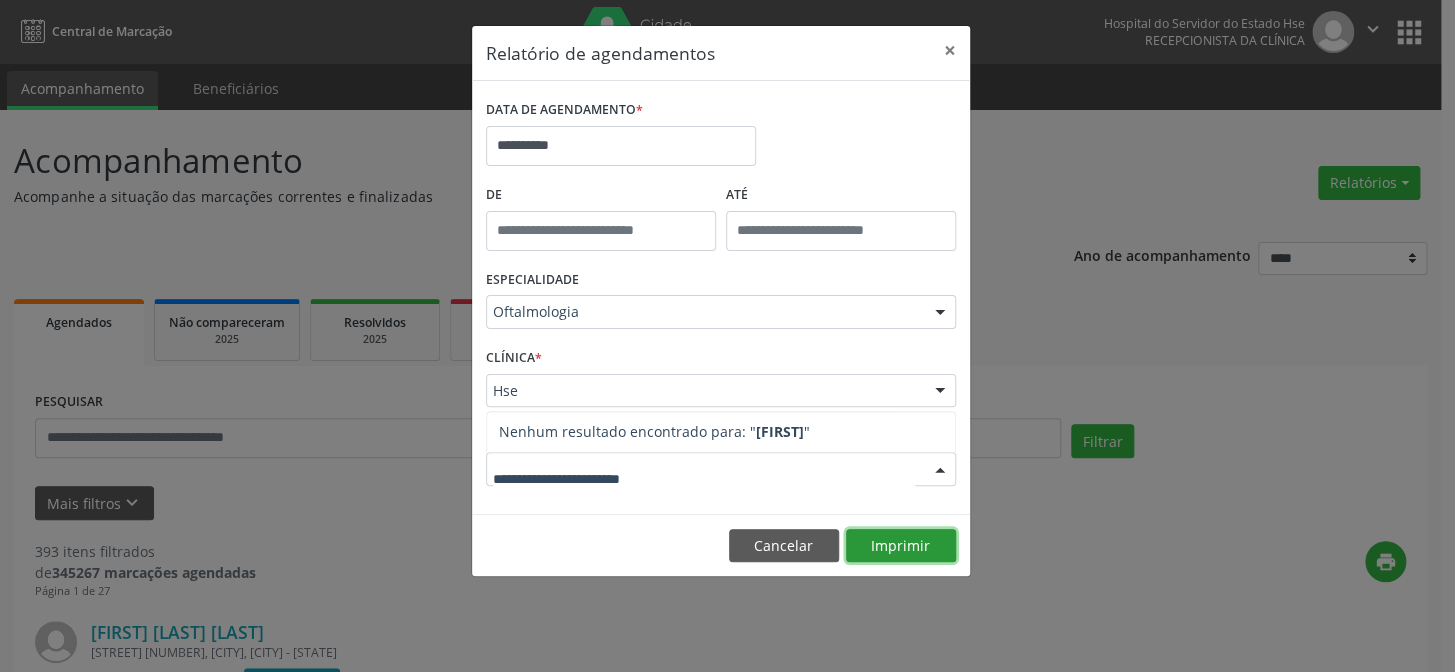 click on "Imprimir" at bounding box center (901, 546) 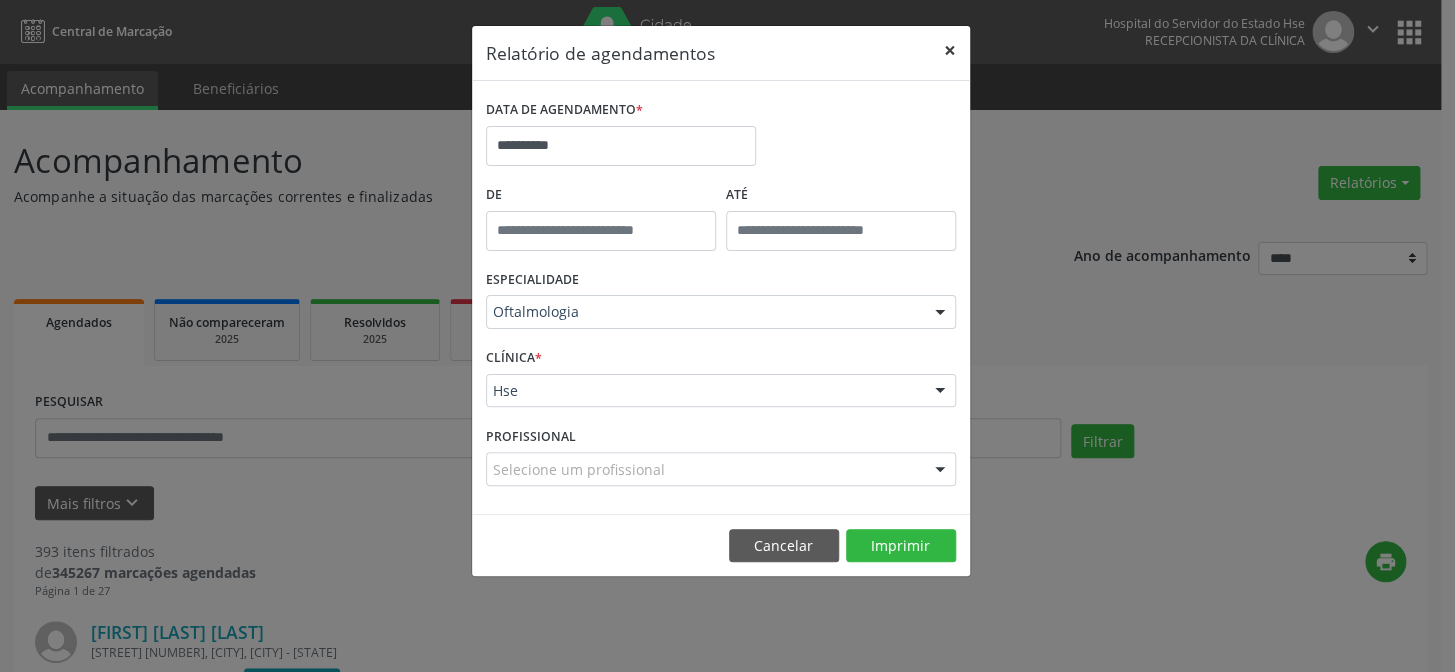 click on "×" at bounding box center [950, 50] 